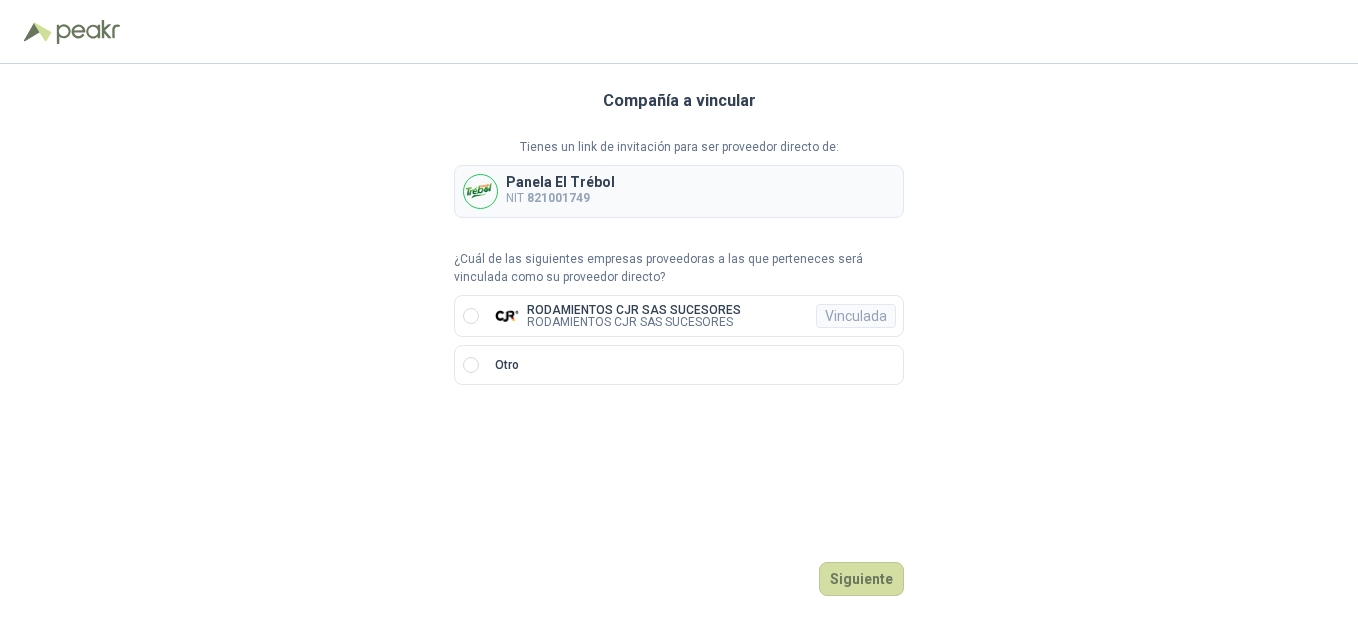 scroll, scrollTop: 0, scrollLeft: 0, axis: both 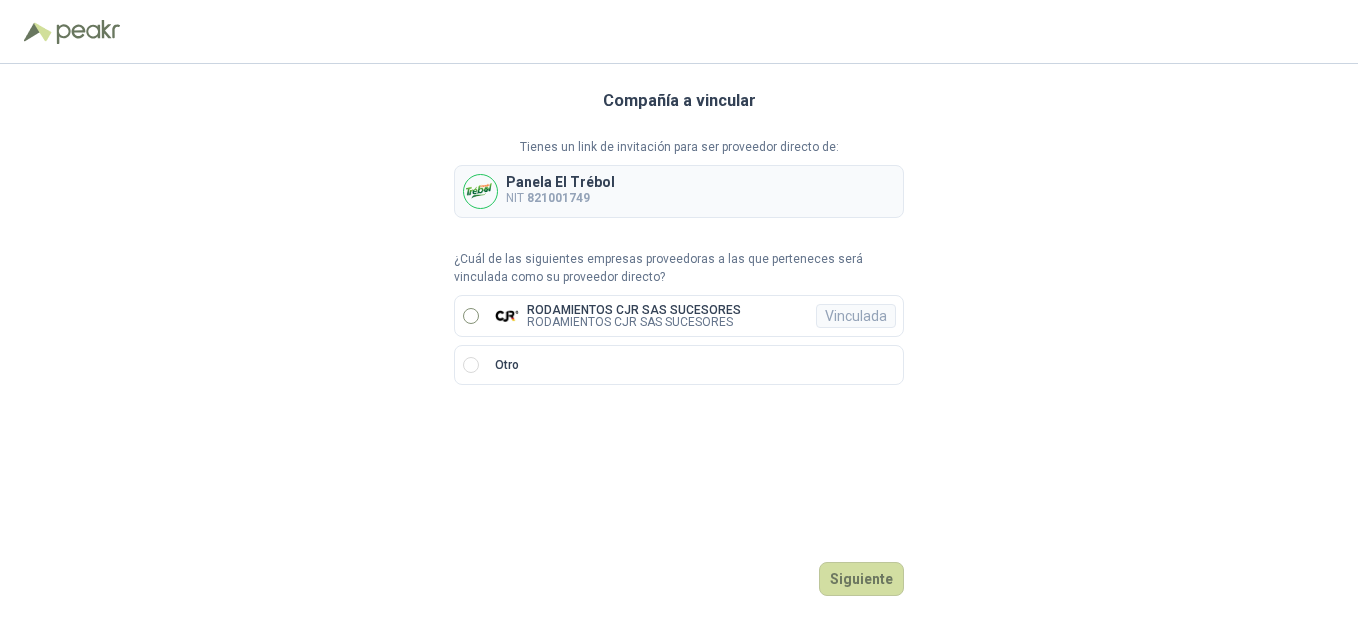 click on "RODAMIENTOS CJR SAS SUCESORES RODAMIENTOS CJR SAS SUCESORES Vinculada" at bounding box center (679, 316) 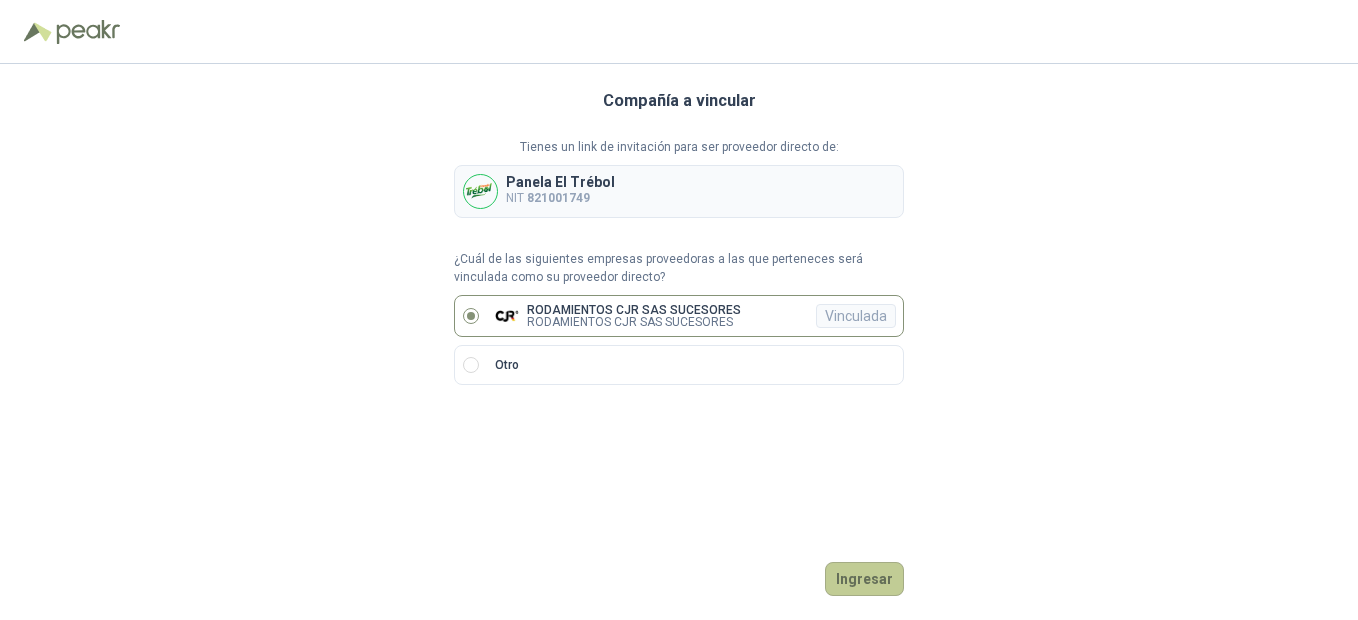 click on "Ingresar" at bounding box center (864, 579) 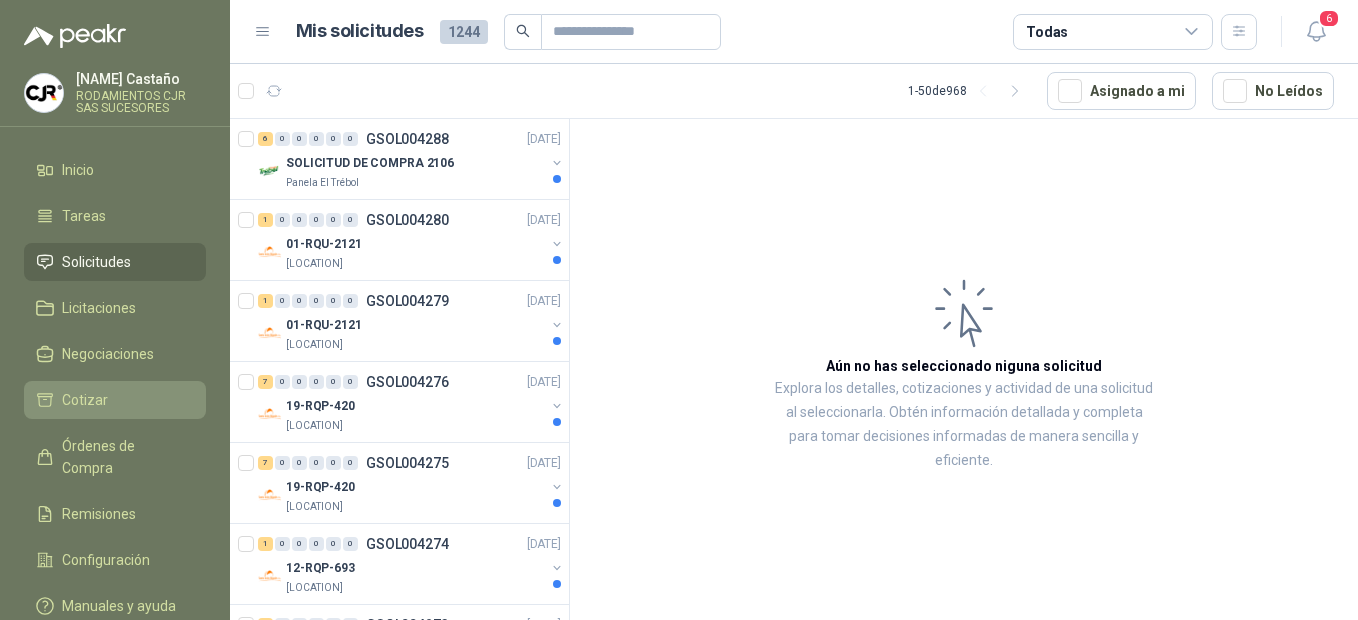 click on "Cotizar" at bounding box center (85, 400) 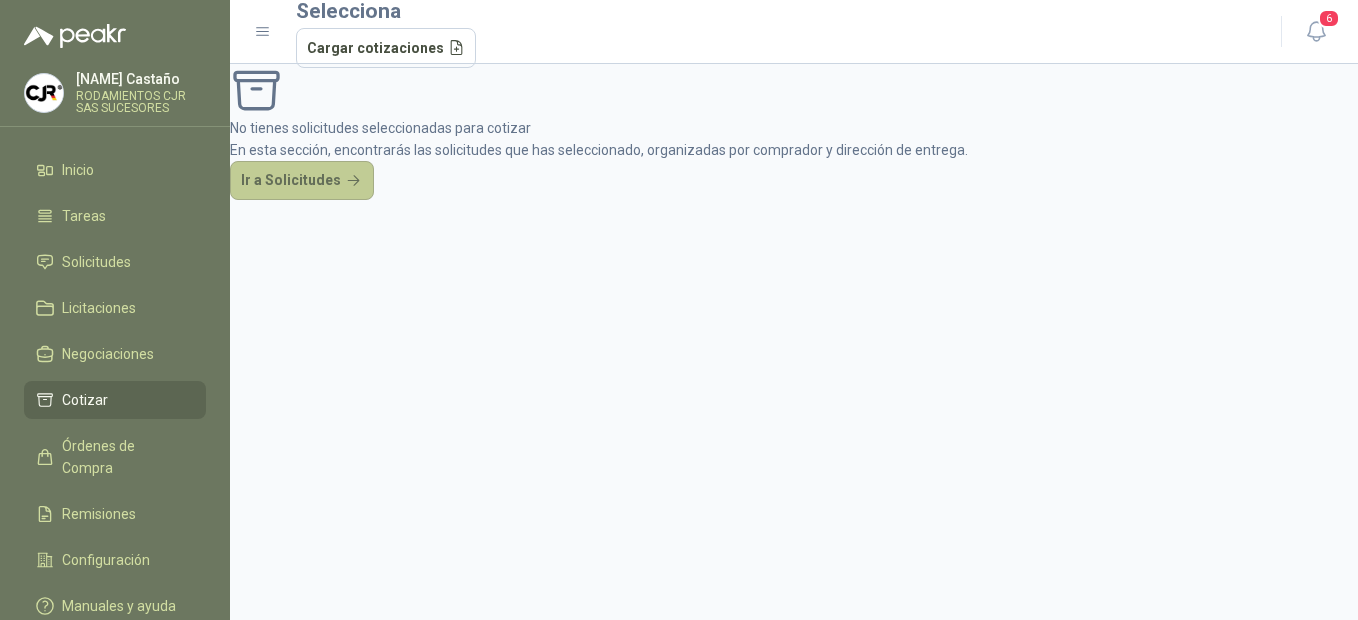 click on "Ir a Solicitudes" at bounding box center [302, 181] 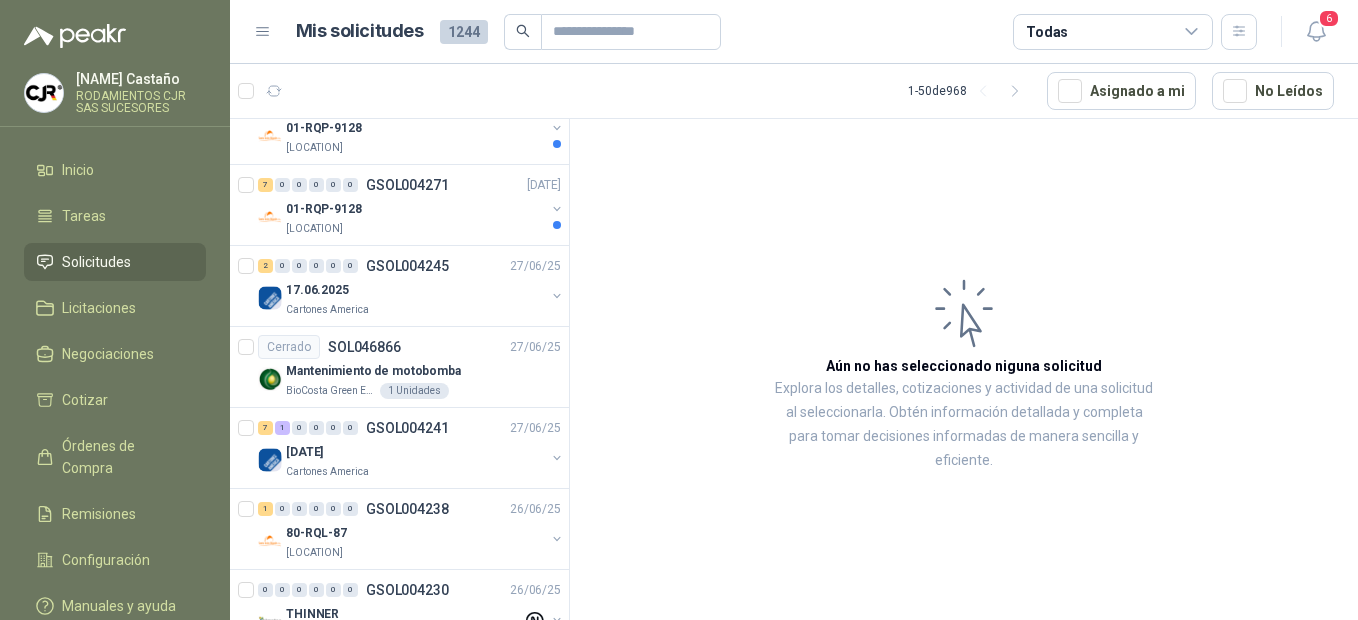 scroll, scrollTop: 600, scrollLeft: 0, axis: vertical 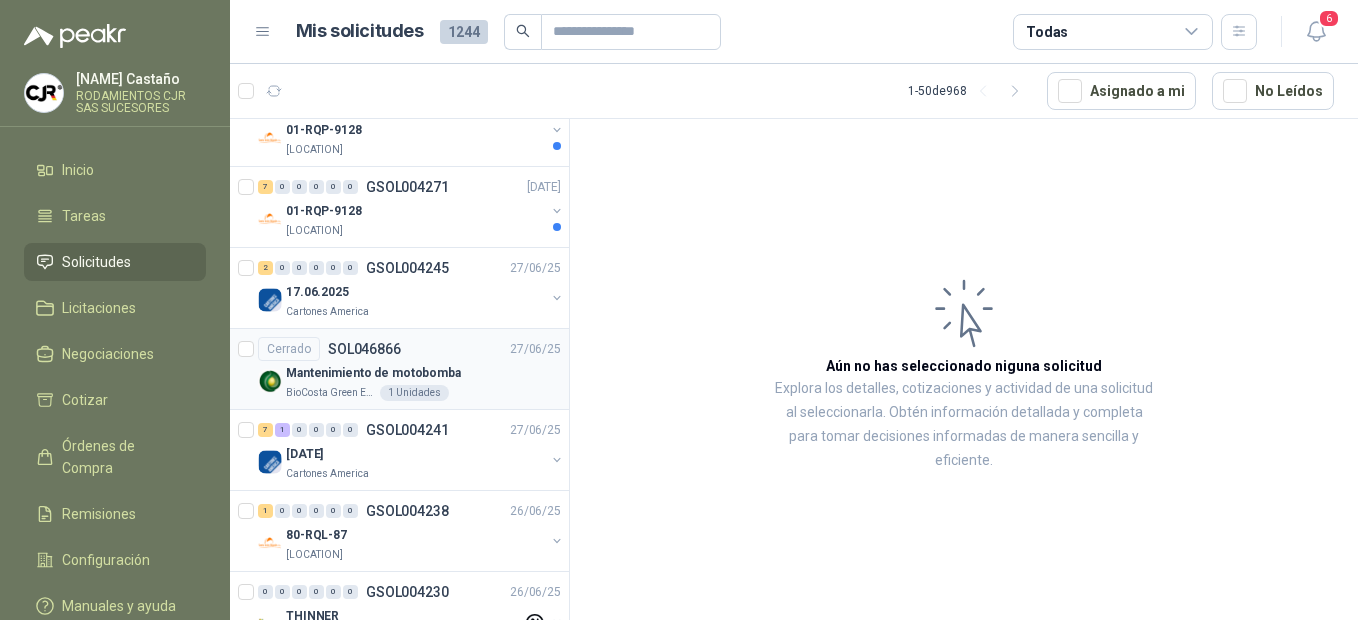 click on "BioCosta Green Energy S.A.S" at bounding box center (331, 393) 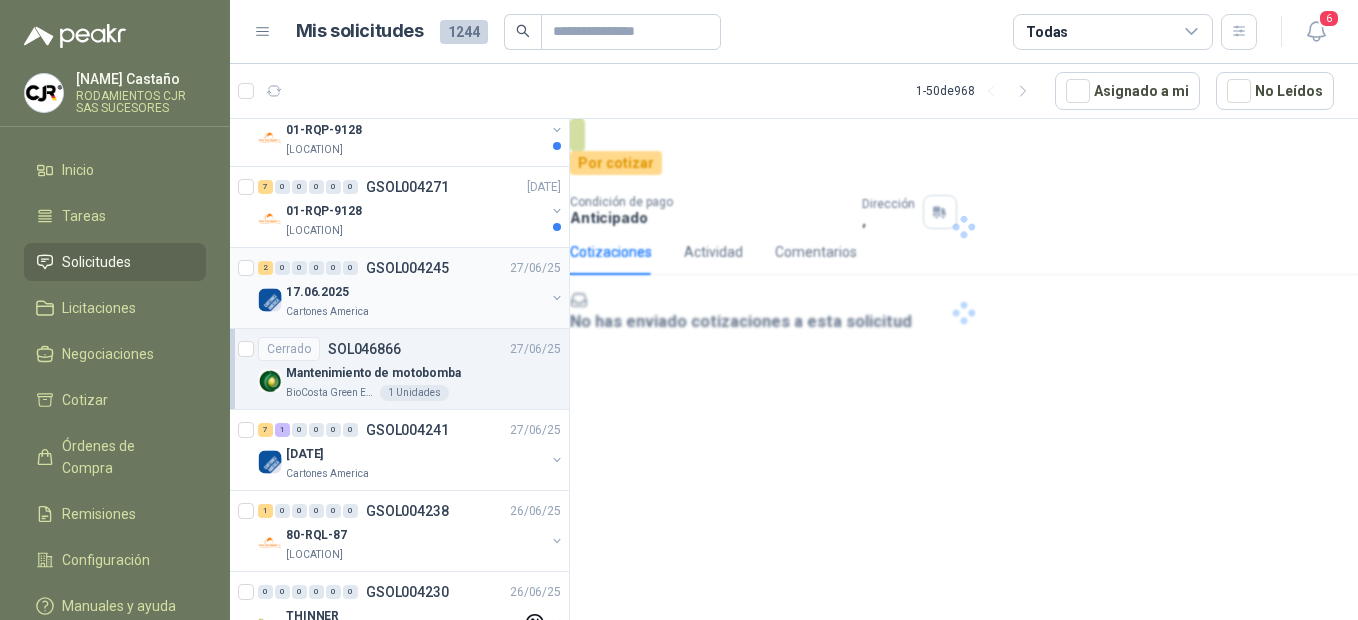 click on "17.06.2025" at bounding box center [415, 292] 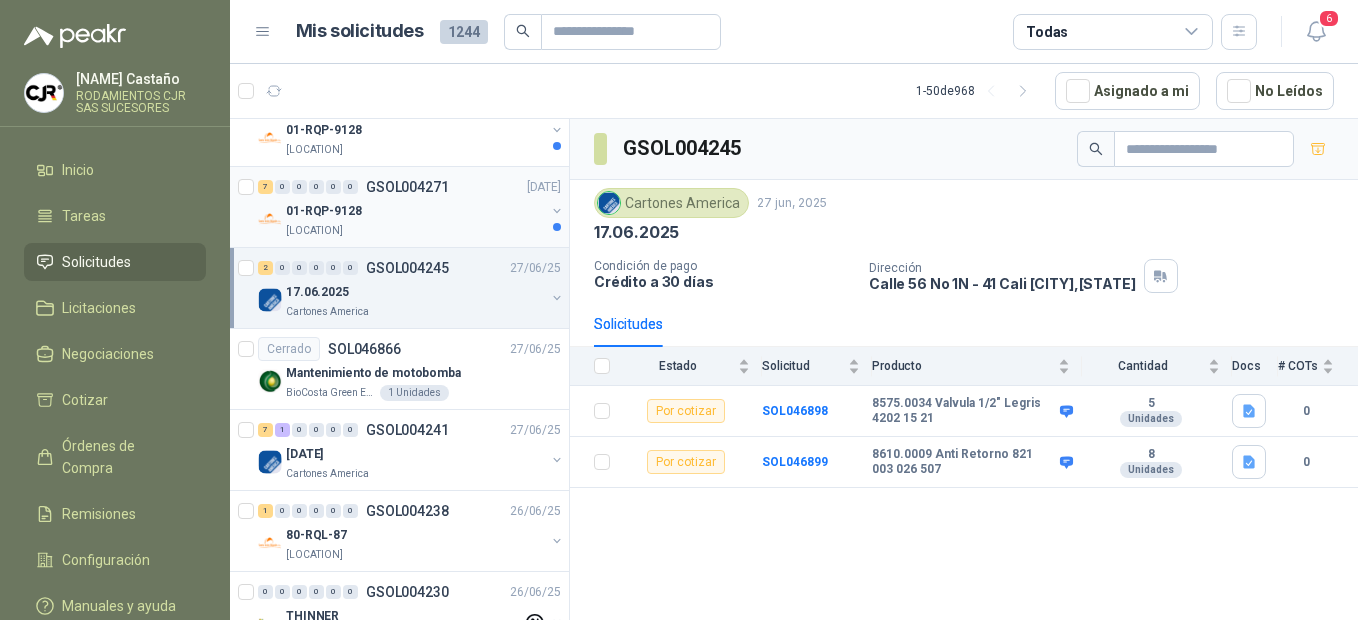 click on "01-RQP-9128" at bounding box center (415, 211) 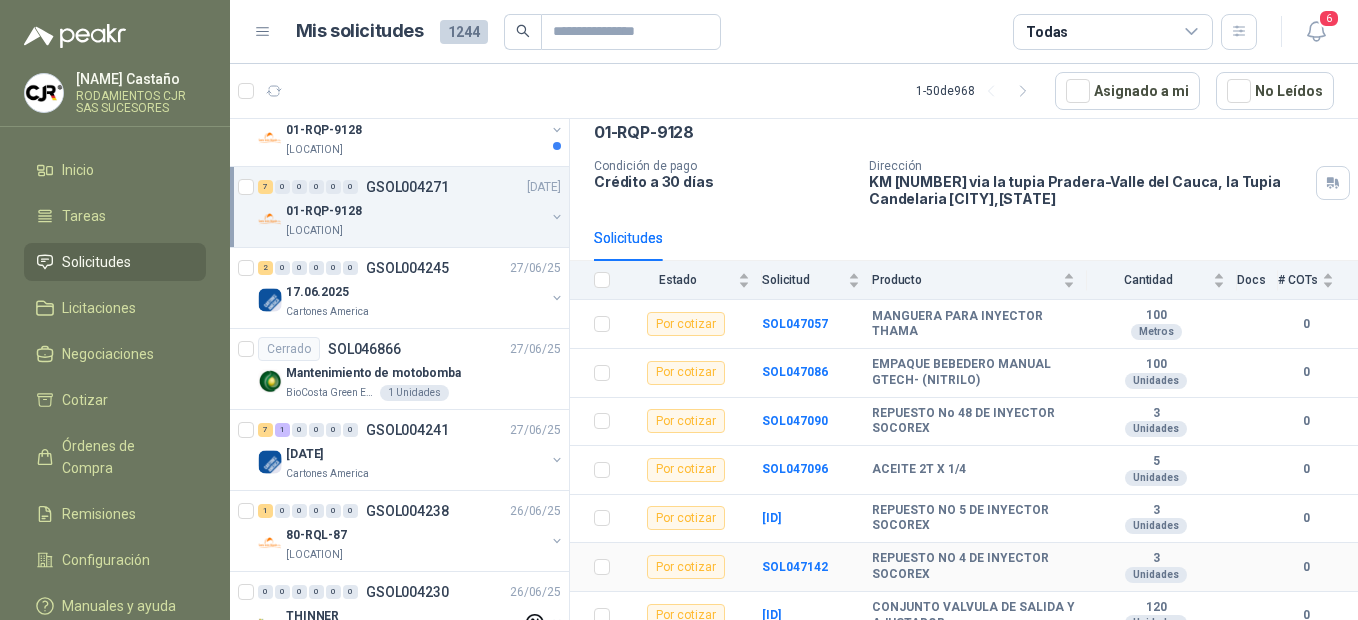 scroll, scrollTop: 113, scrollLeft: 0, axis: vertical 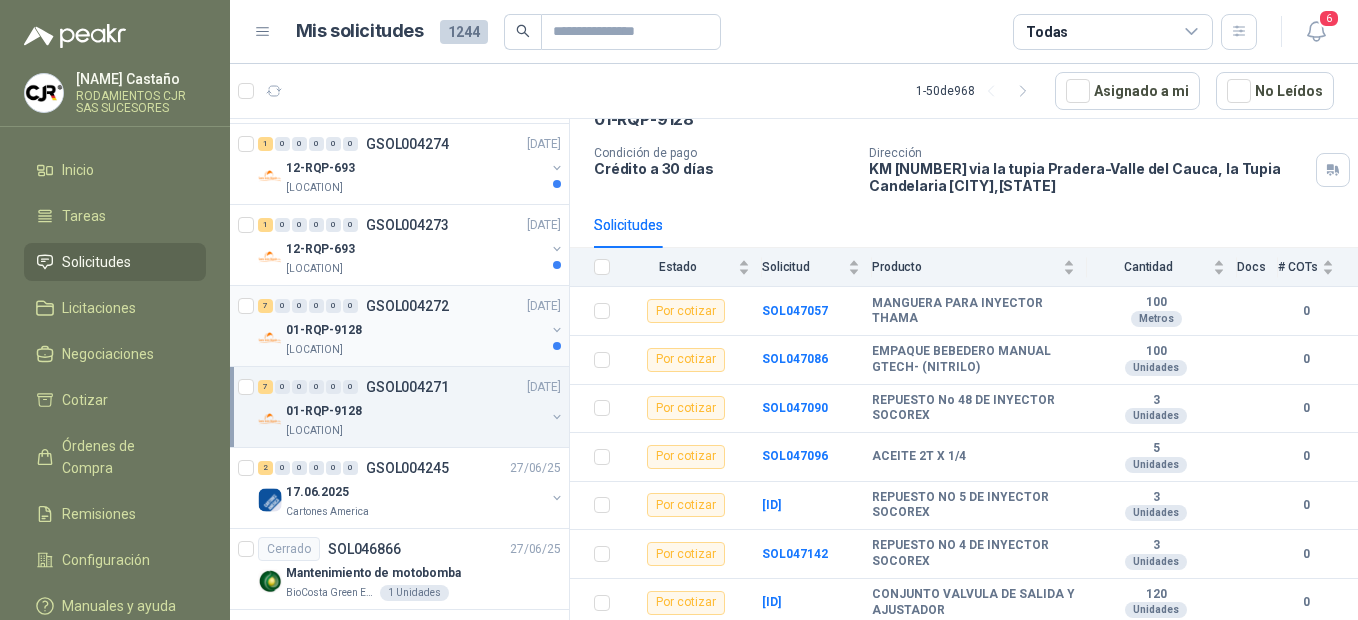 click on "01-RQP-9128" at bounding box center [415, 330] 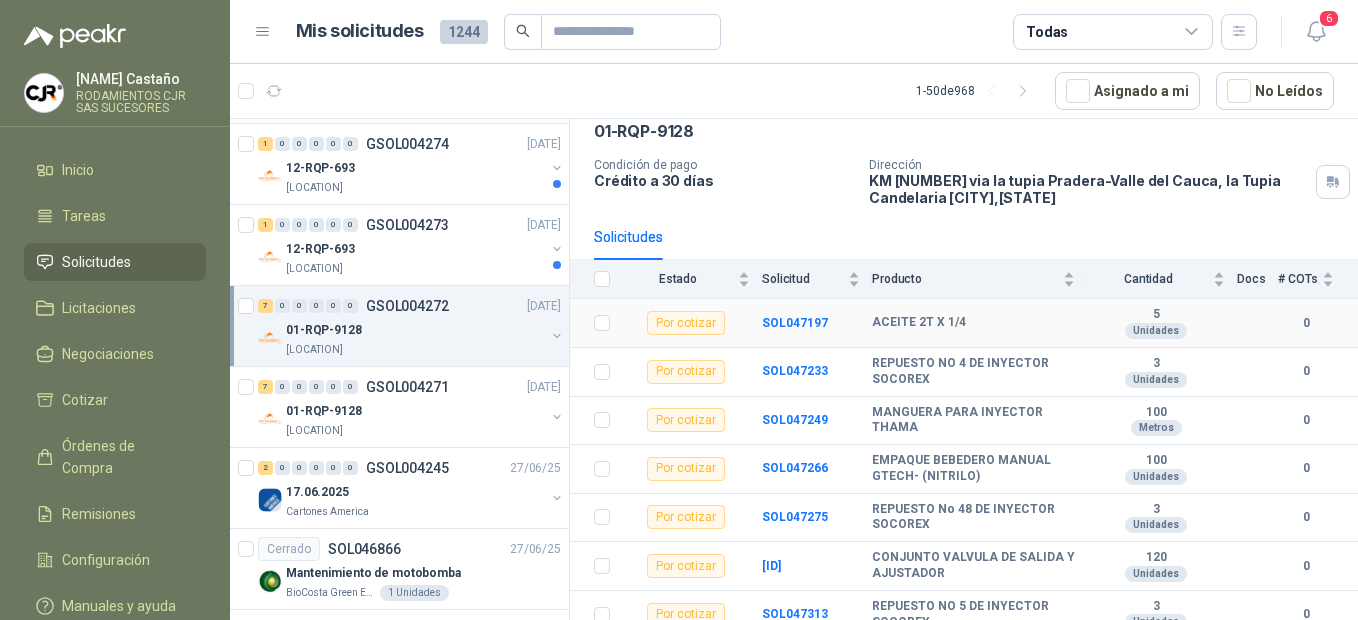 scroll, scrollTop: 113, scrollLeft: 0, axis: vertical 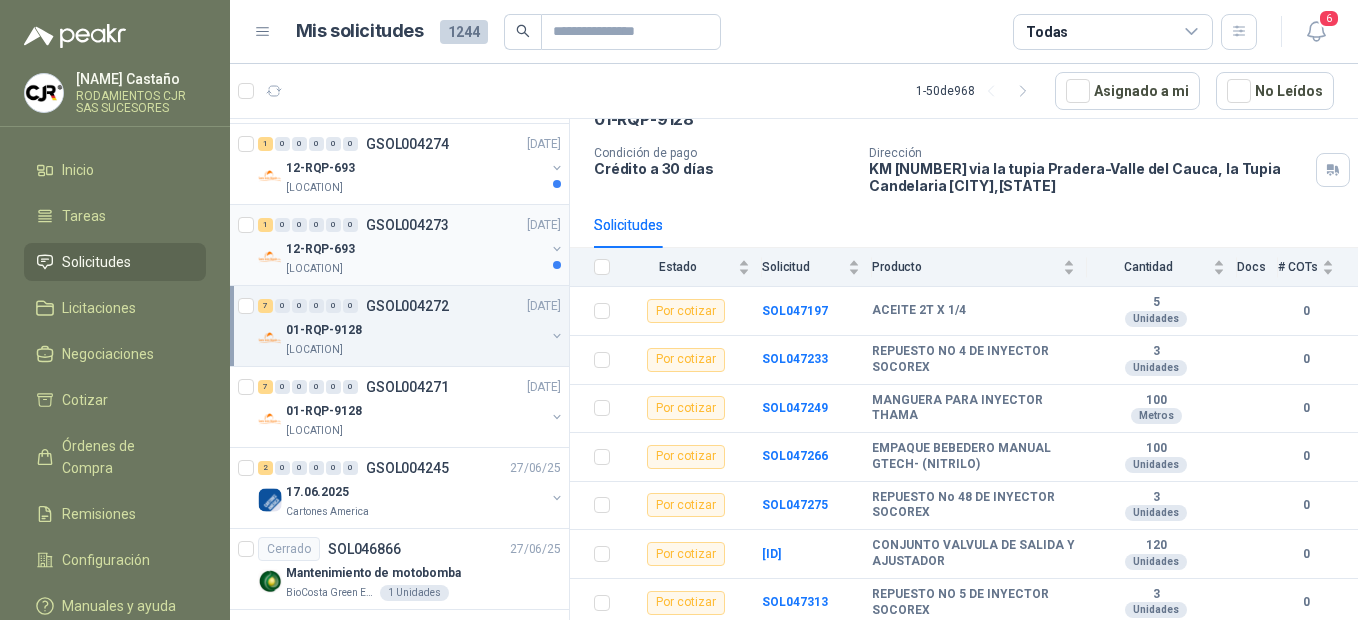 click on "12-RQP-693" at bounding box center [320, 249] 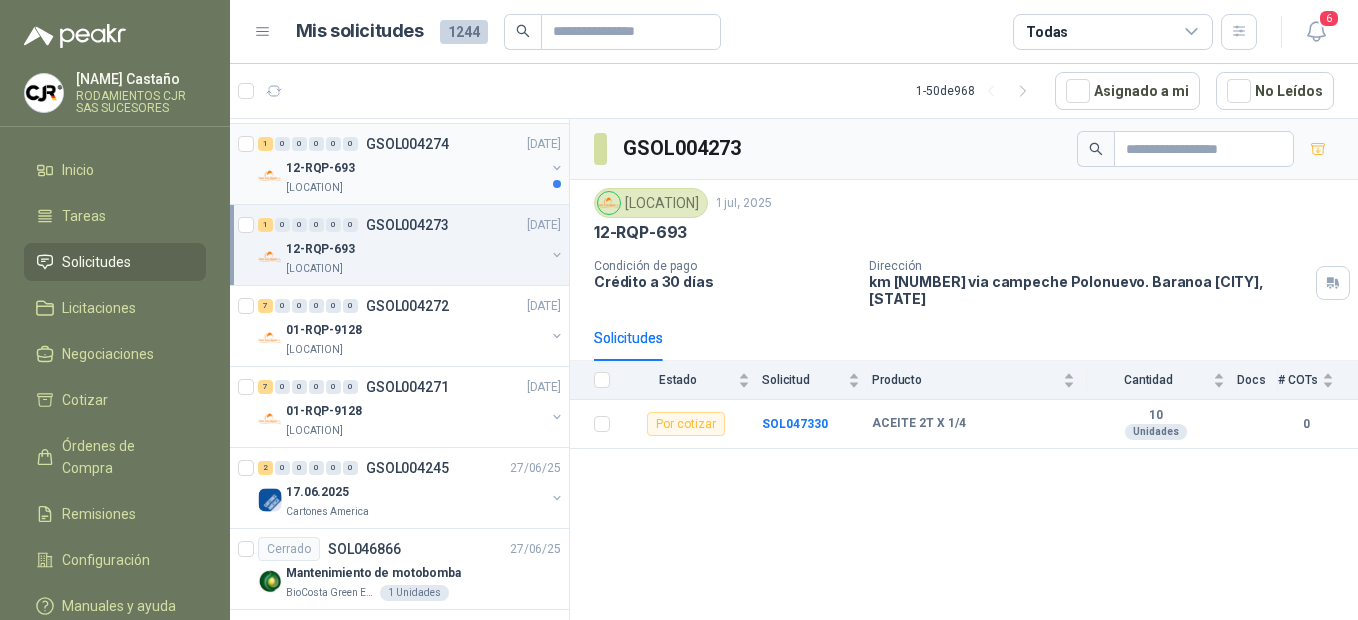 click on "12-RQP-693" at bounding box center (320, 168) 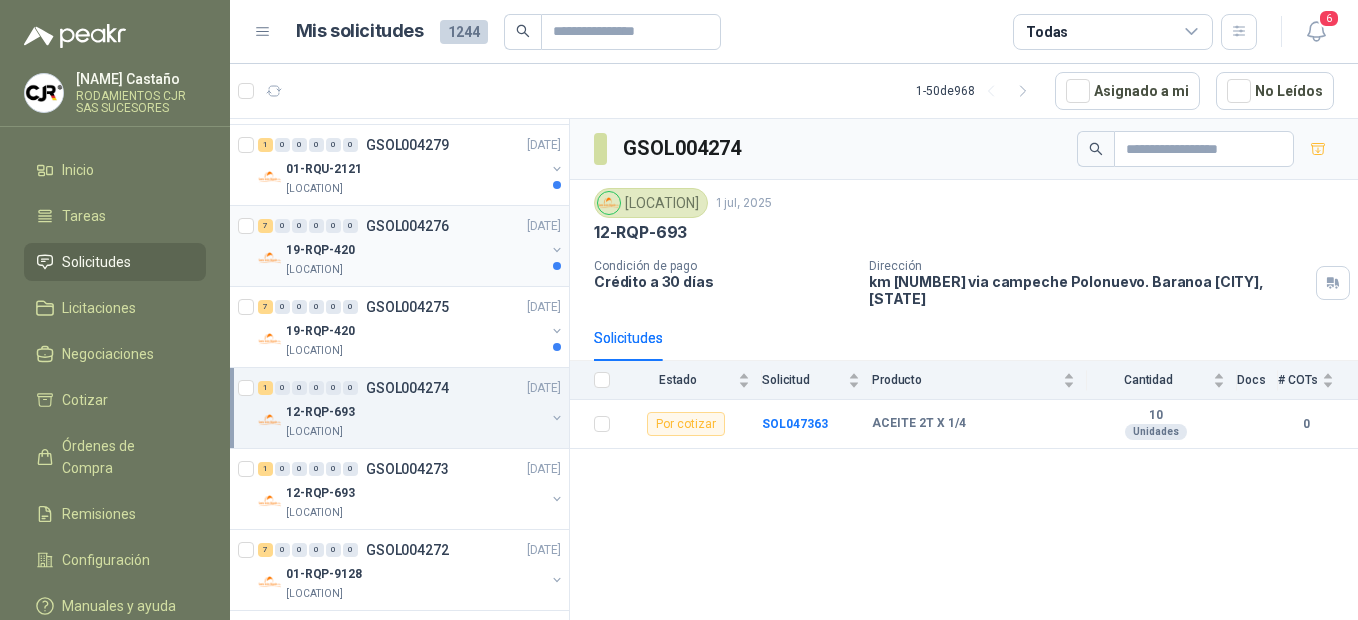 scroll, scrollTop: 100, scrollLeft: 0, axis: vertical 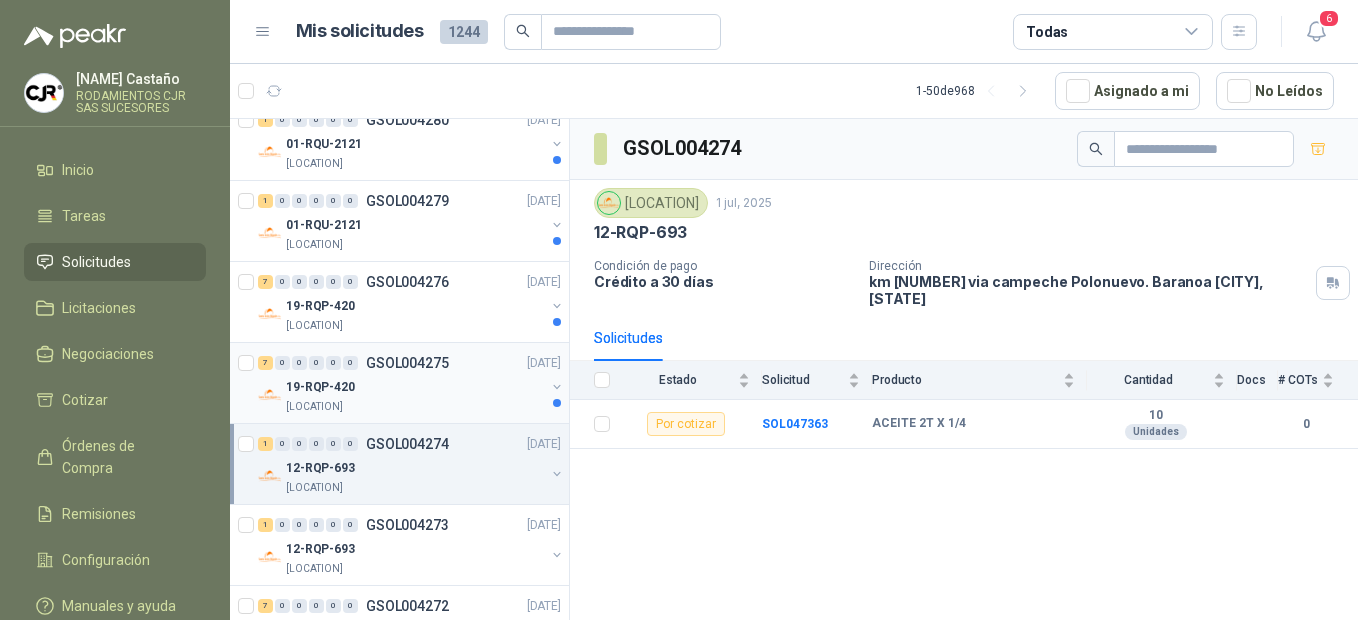 click on "[LOCATION]" at bounding box center (314, 407) 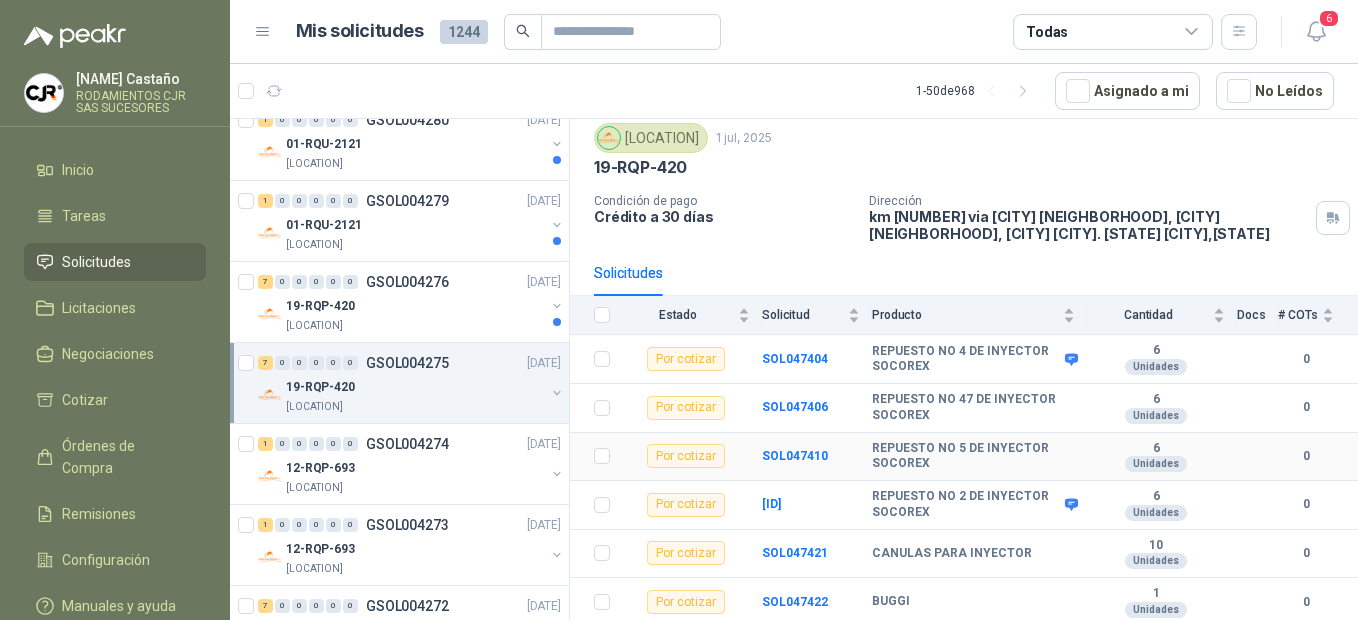 scroll, scrollTop: 113, scrollLeft: 0, axis: vertical 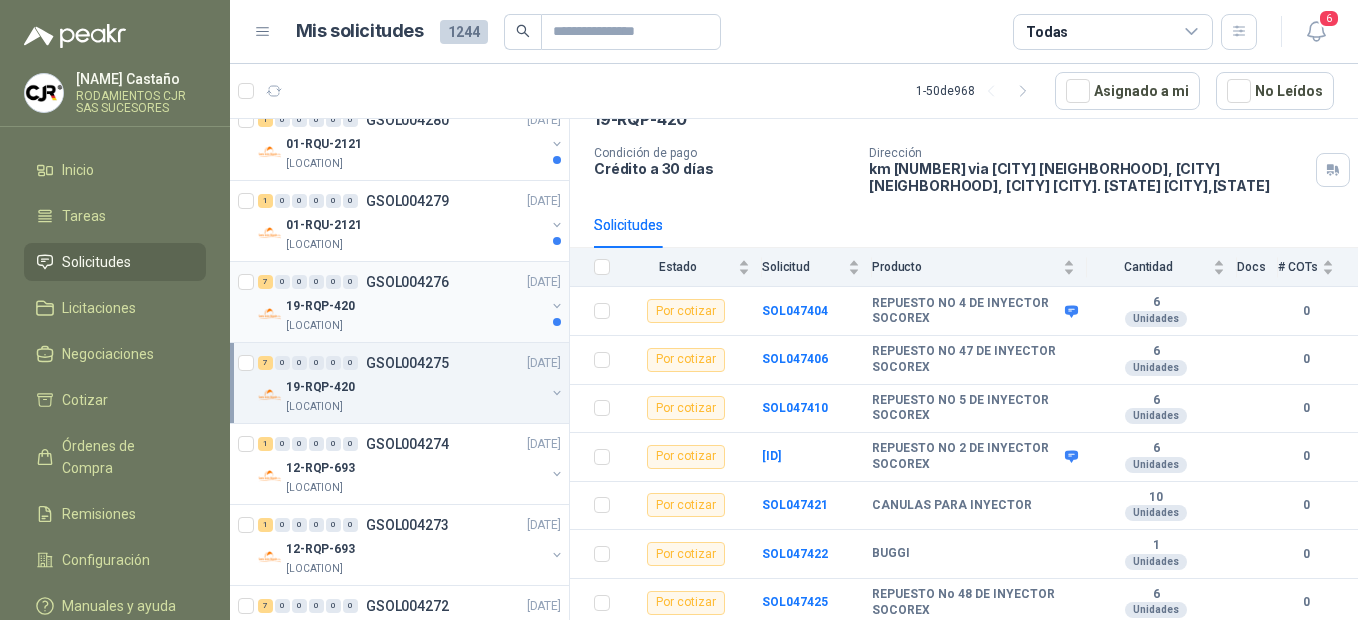 click on "[NUMBER] [NUMBER] [NUMBER] [NUMBER] [NUMBER] [NUMBER] [ID] [DATE]" at bounding box center (411, 282) 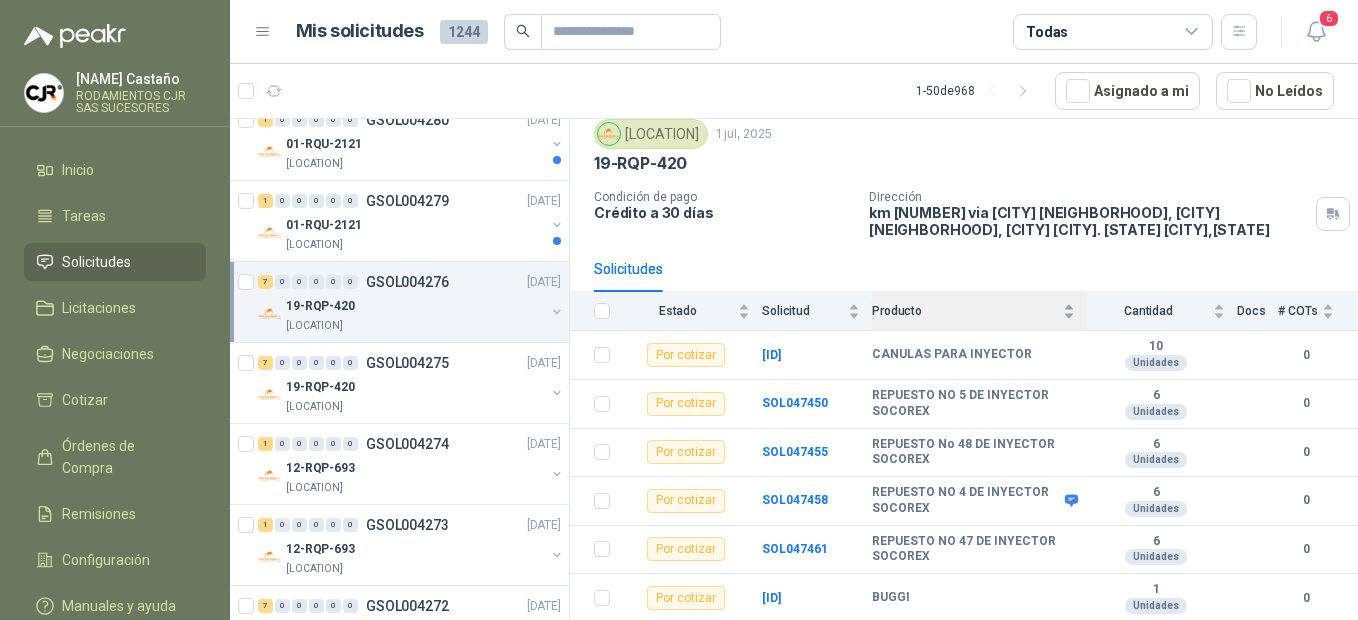 scroll, scrollTop: 113, scrollLeft: 0, axis: vertical 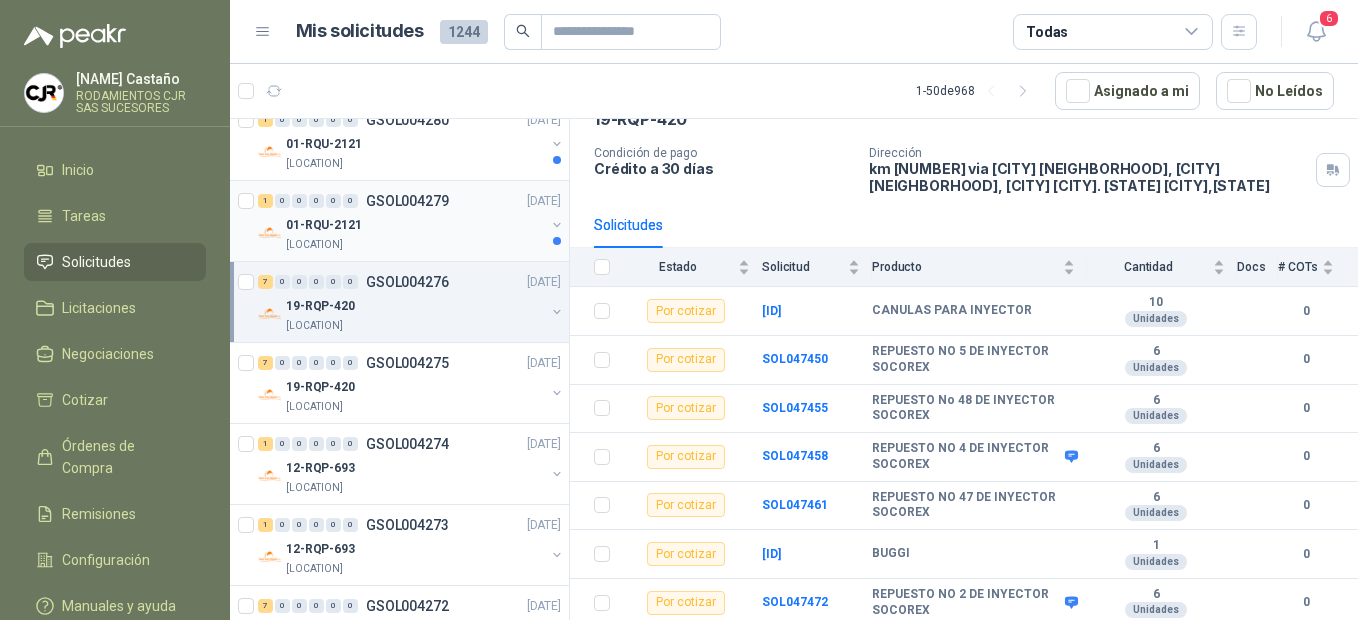 click on "01-RQU-2121" at bounding box center [324, 225] 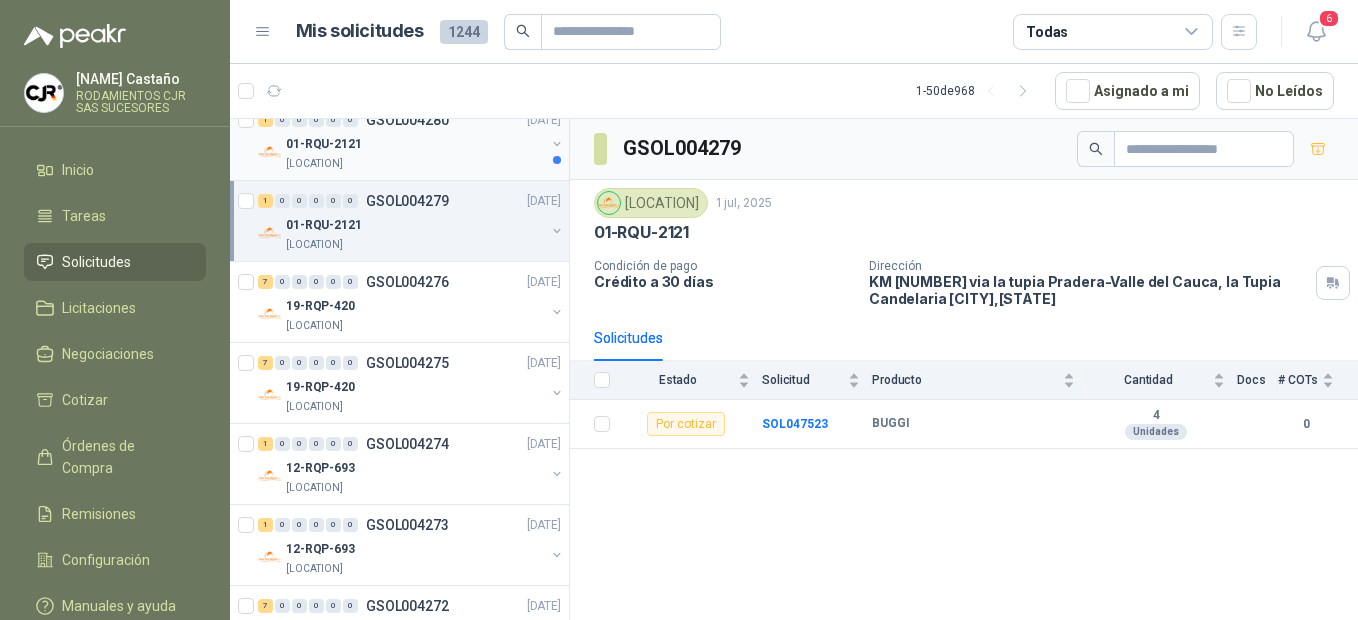 click on "[LOCATION]" at bounding box center (314, 164) 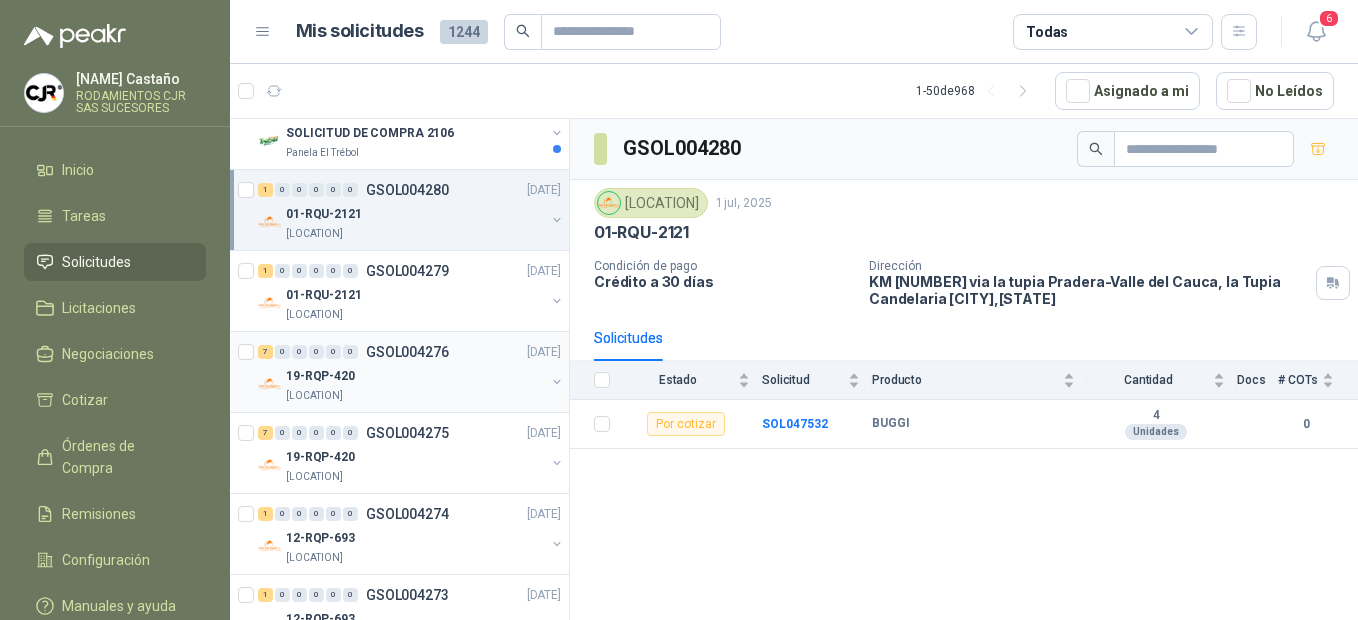scroll, scrollTop: 0, scrollLeft: 0, axis: both 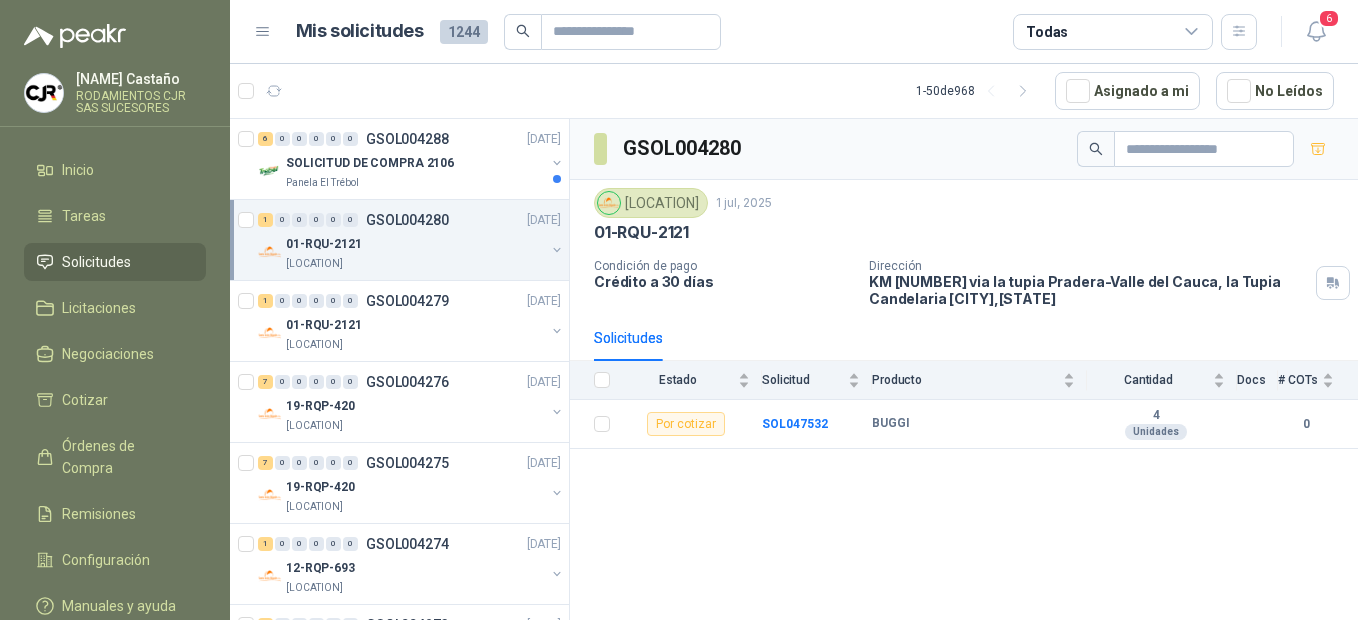 click on "01-RQU-2121" at bounding box center [415, 244] 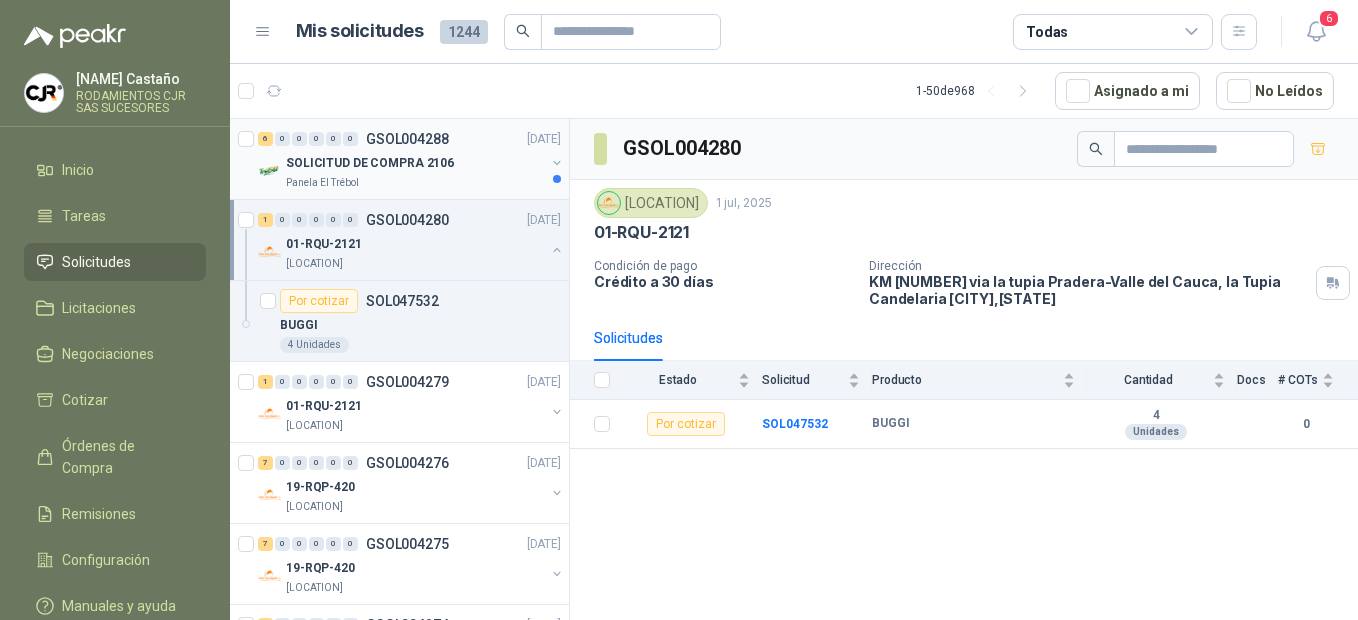 click on "SOLICITUD DE COMPRA 2106" at bounding box center (370, 163) 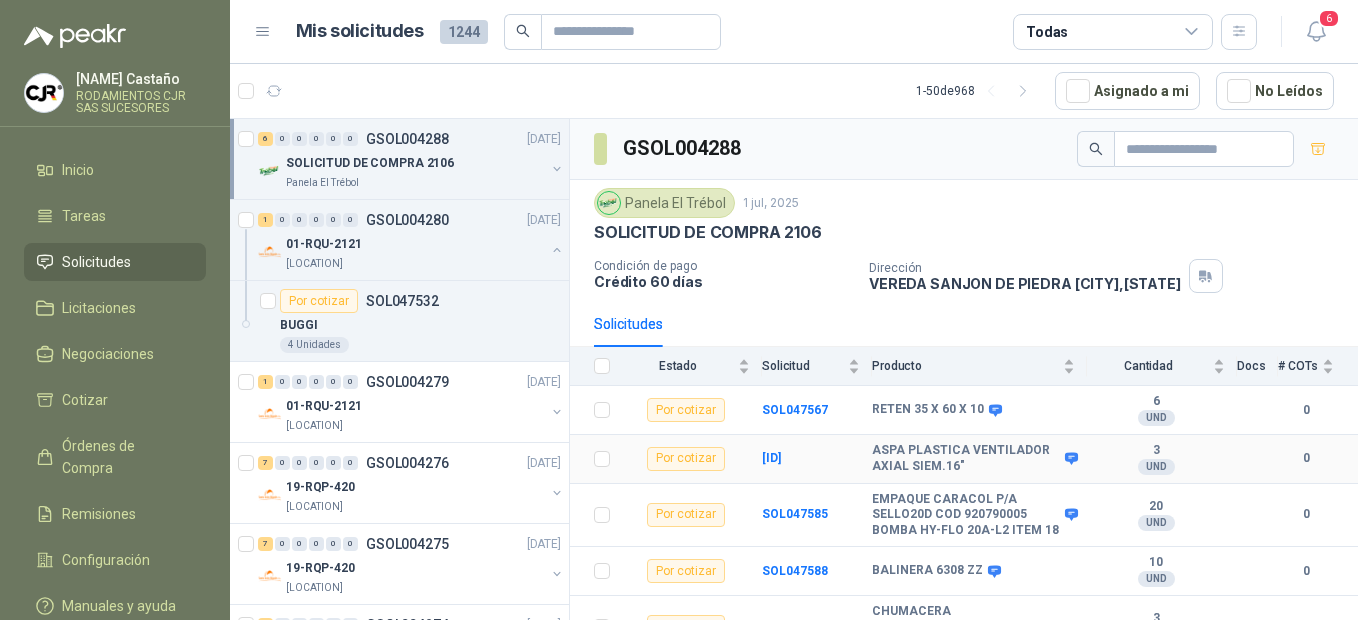scroll, scrollTop: 97, scrollLeft: 0, axis: vertical 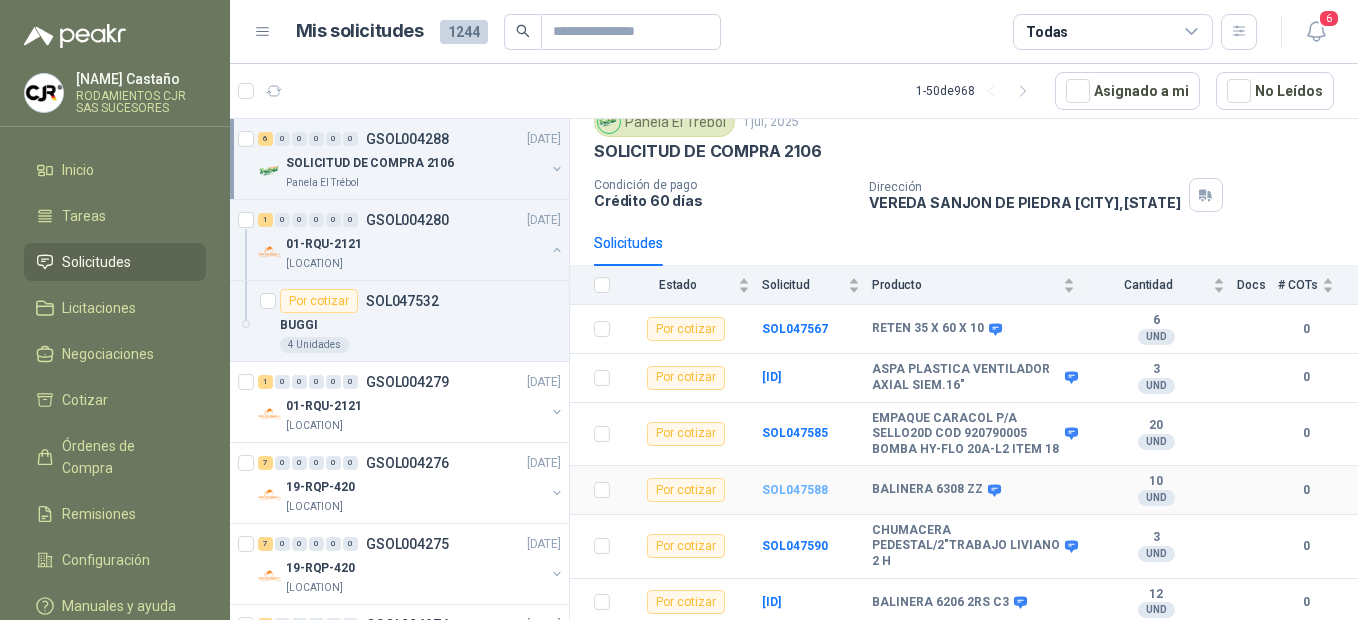 click on "SOL047588" at bounding box center [795, 490] 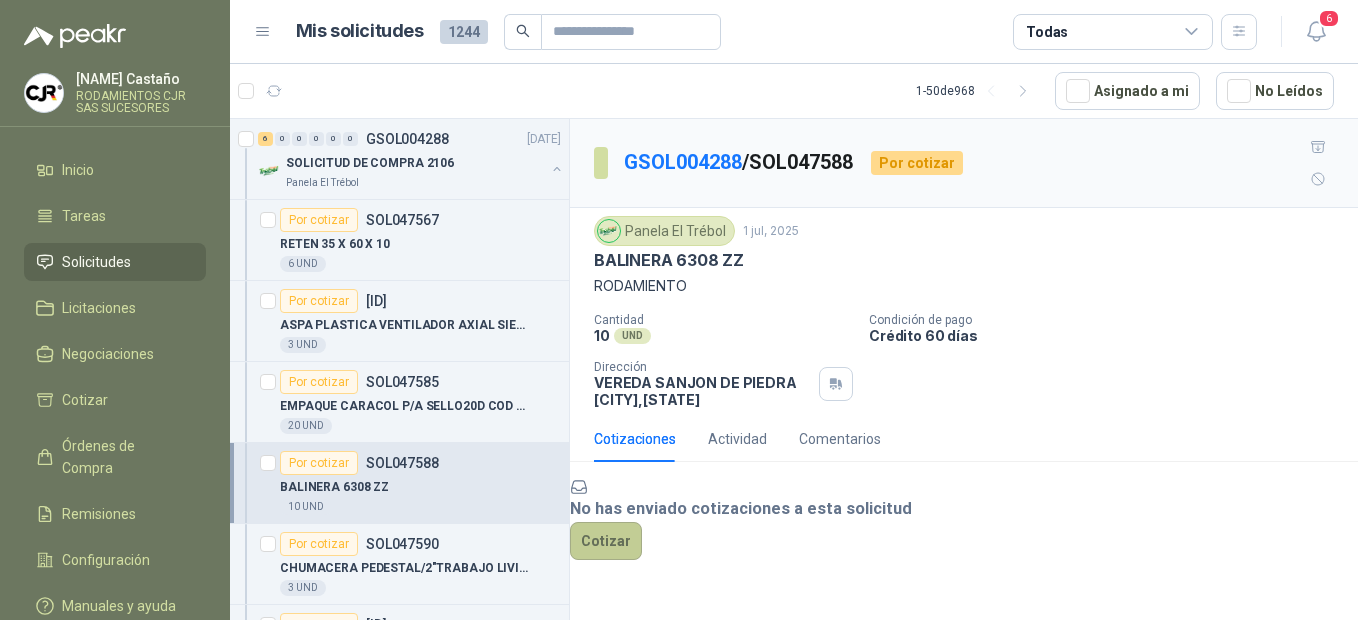 click on "Cotizar" at bounding box center (606, 541) 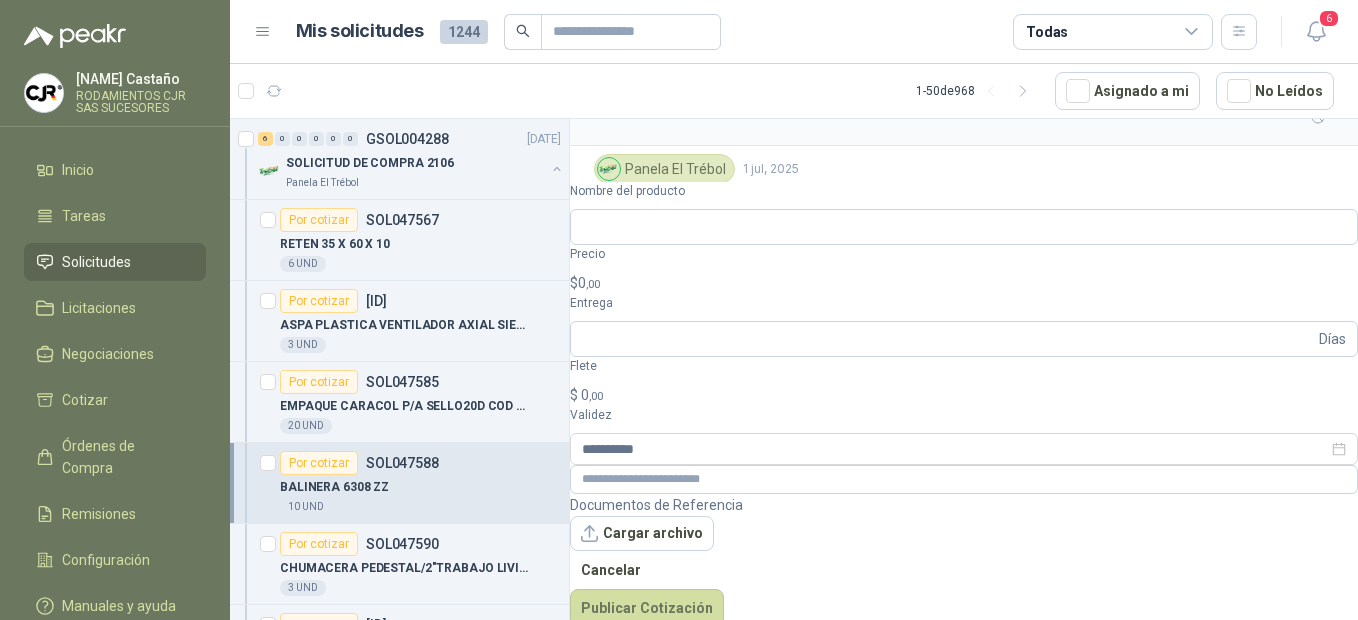 scroll, scrollTop: 61, scrollLeft: 0, axis: vertical 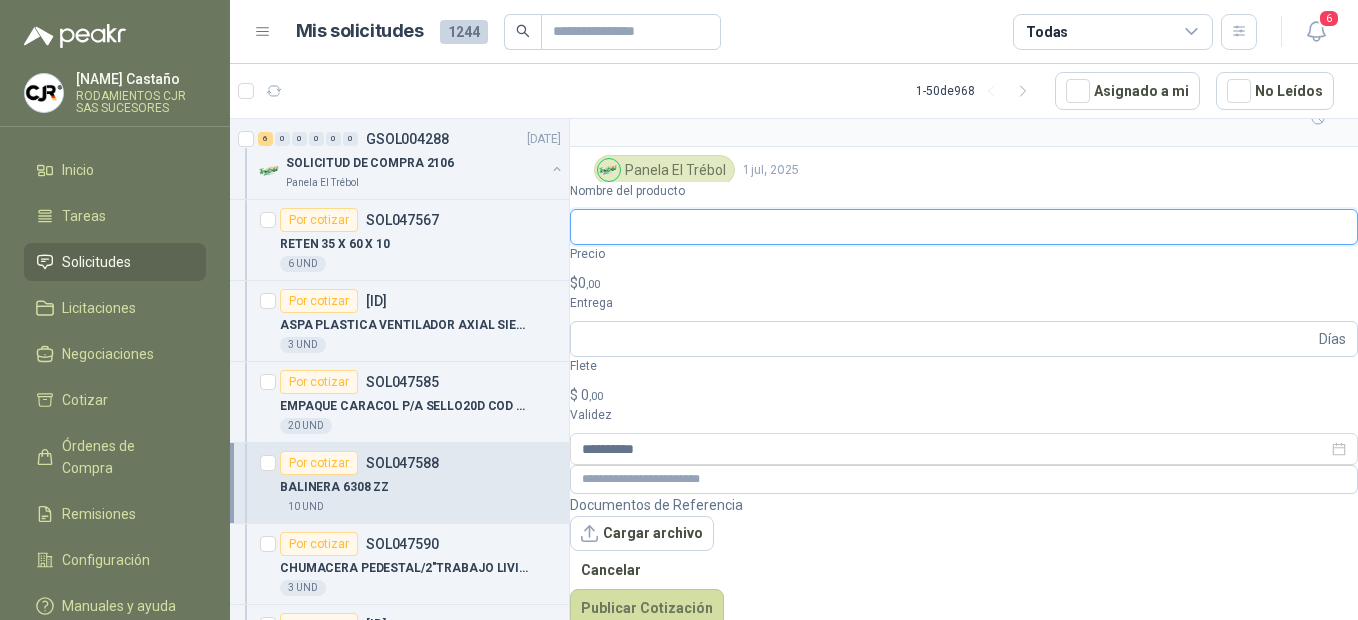 click on "Nombre del producto" at bounding box center (964, 227) 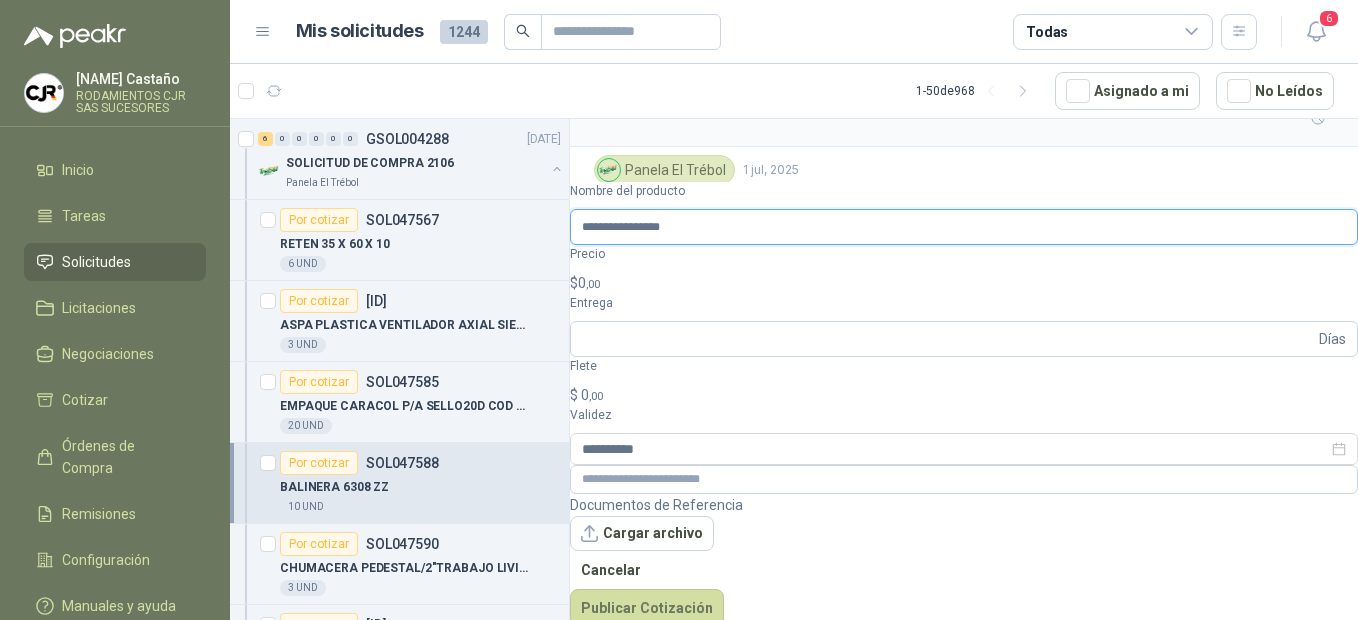 type on "**********" 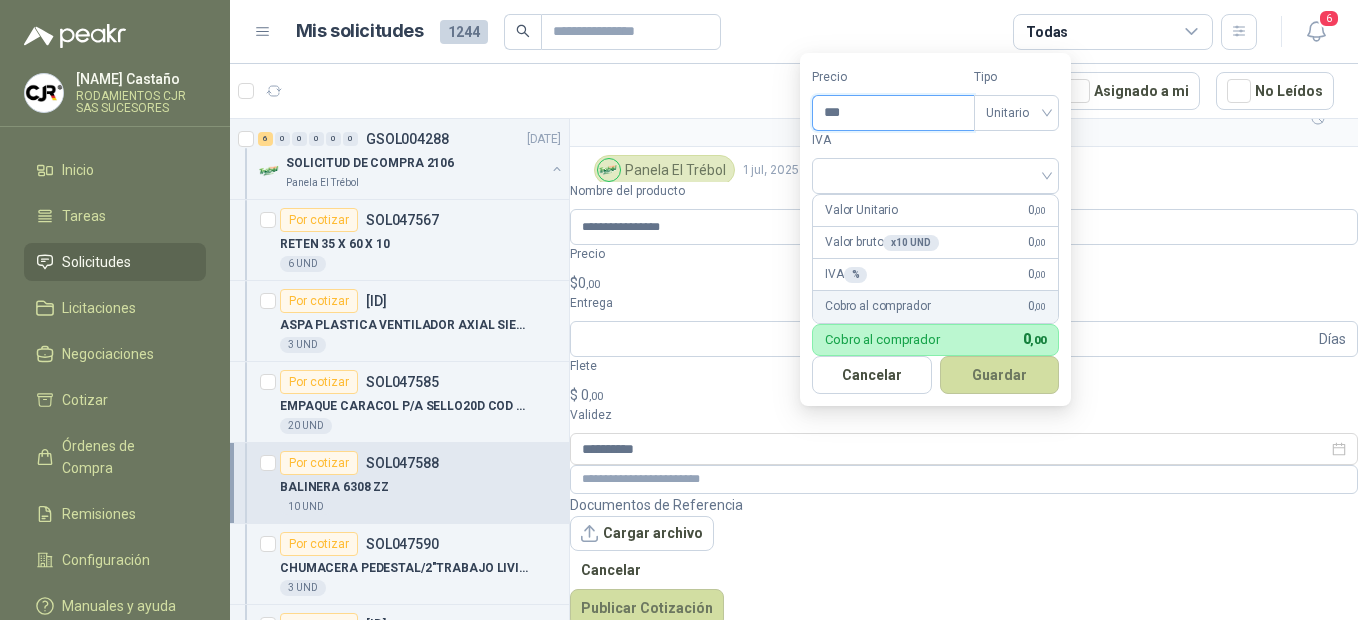 drag, startPoint x: 845, startPoint y: 109, endPoint x: 804, endPoint y: 108, distance: 41.01219 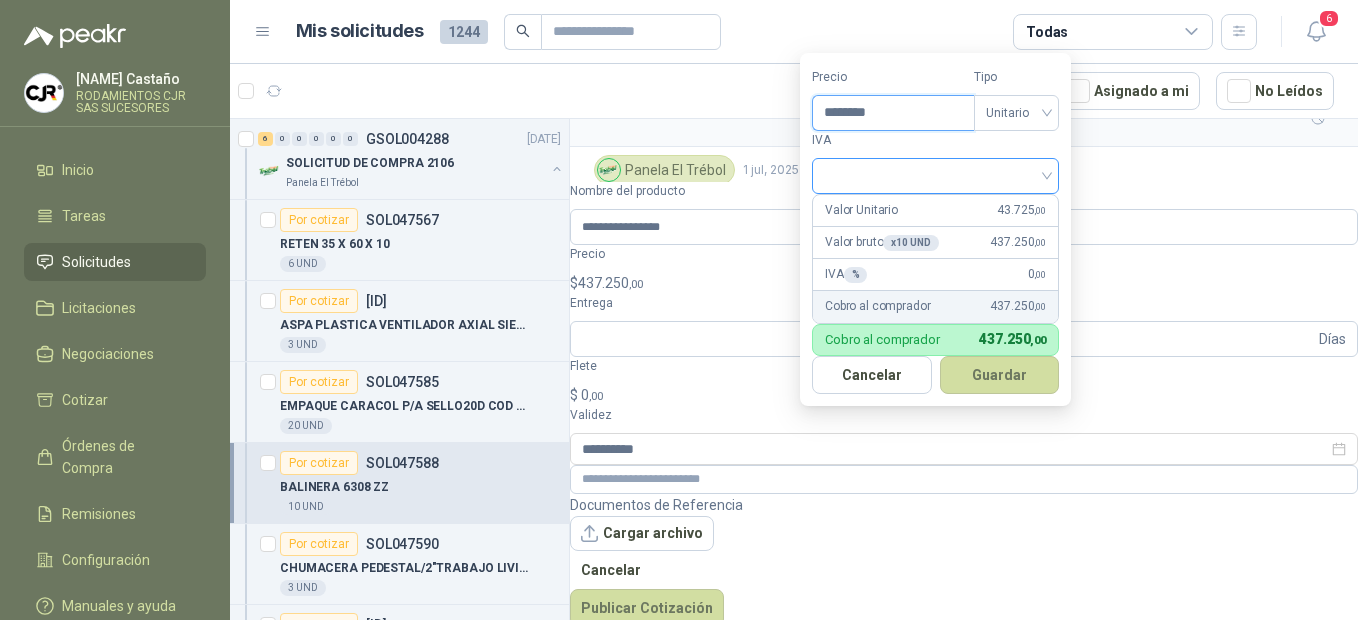 type on "********" 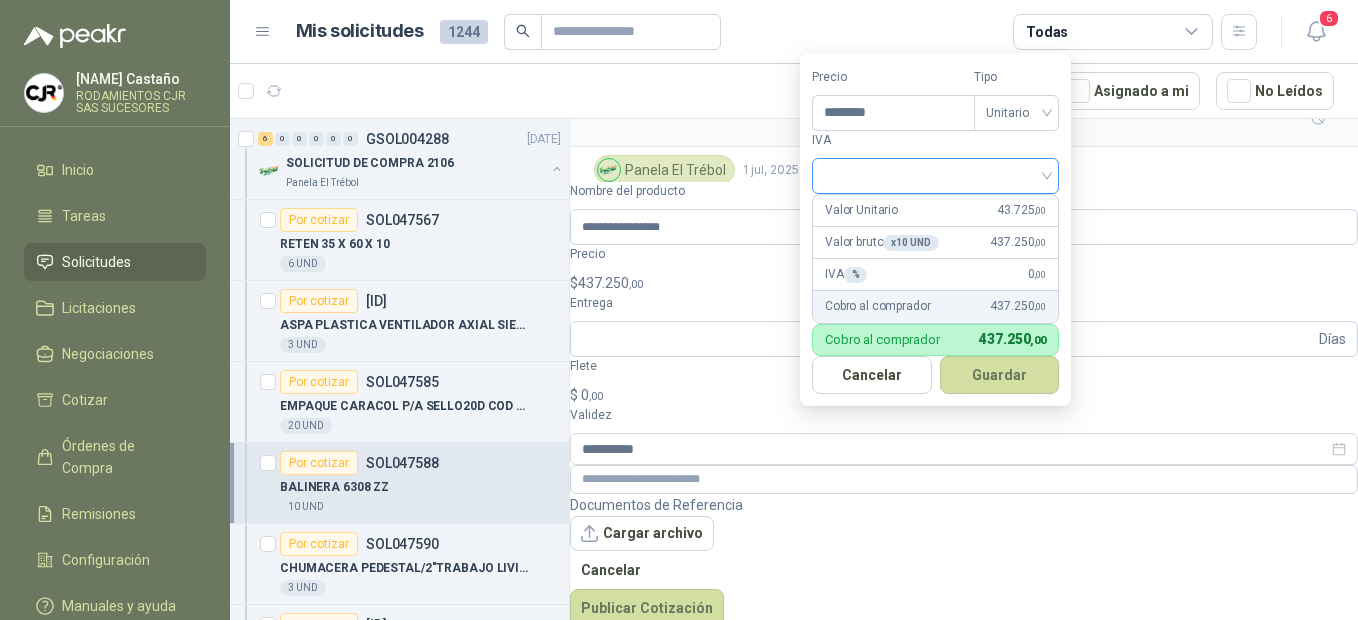 click at bounding box center (935, 174) 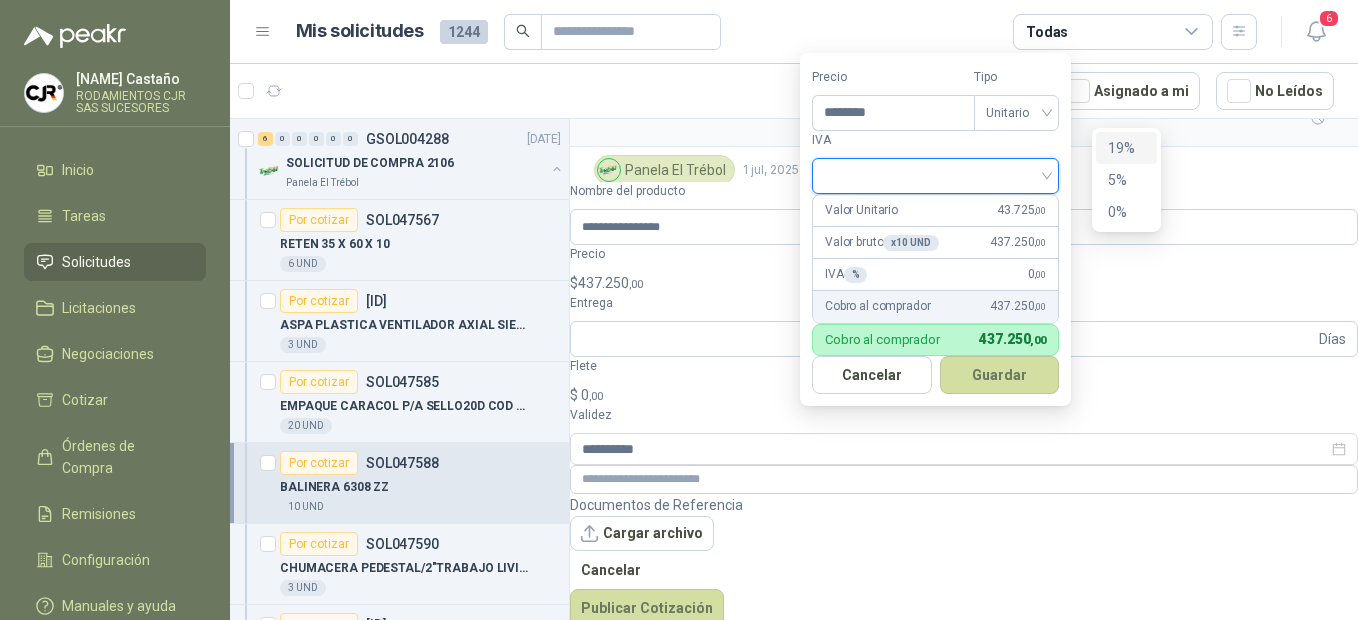 click on "19%" at bounding box center [1126, 148] 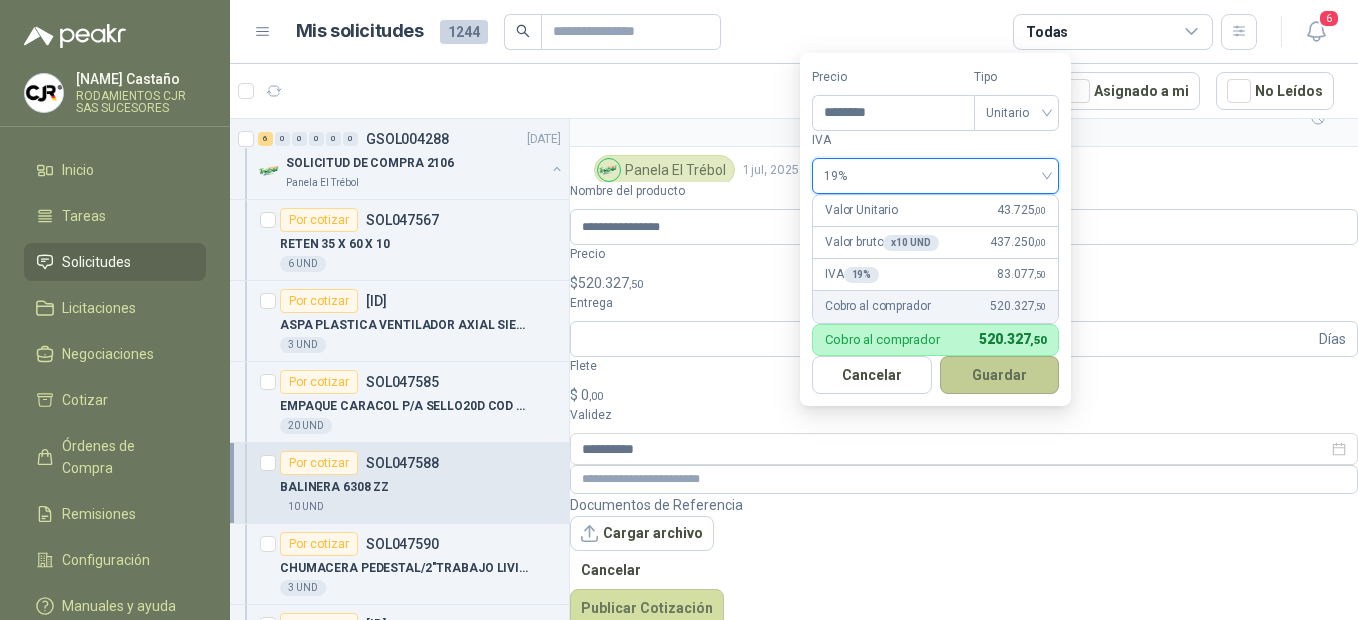 click on "Guardar" at bounding box center [1000, 375] 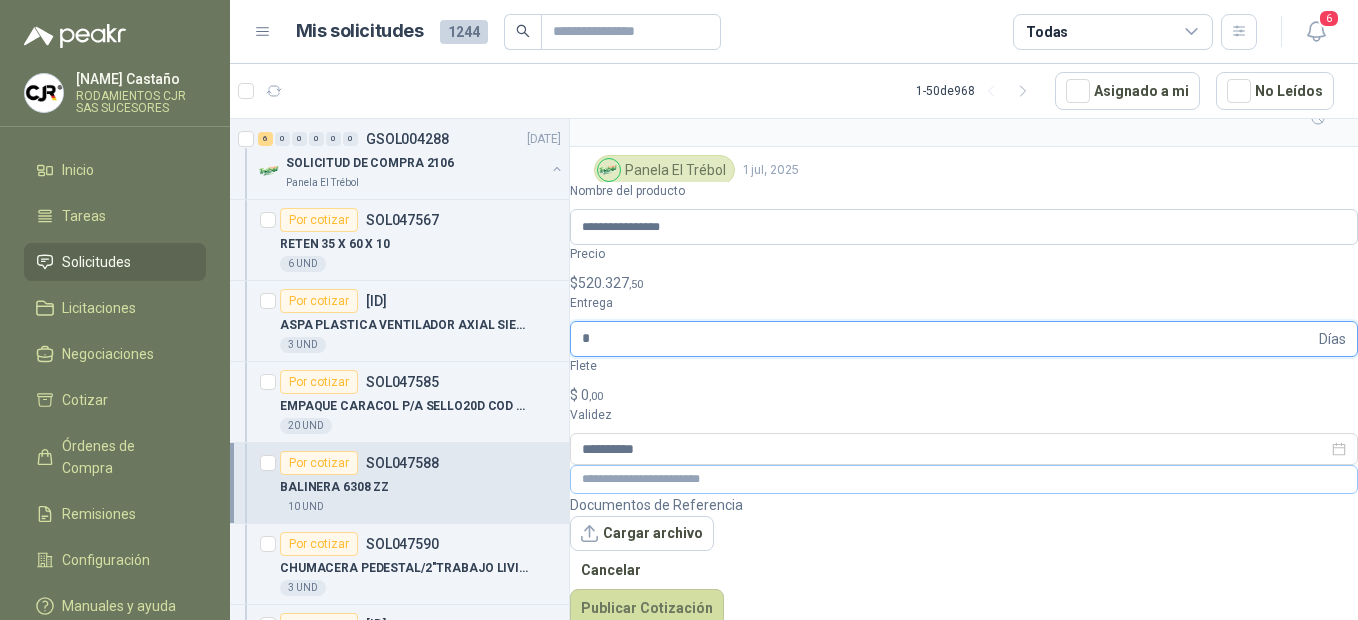type on "*" 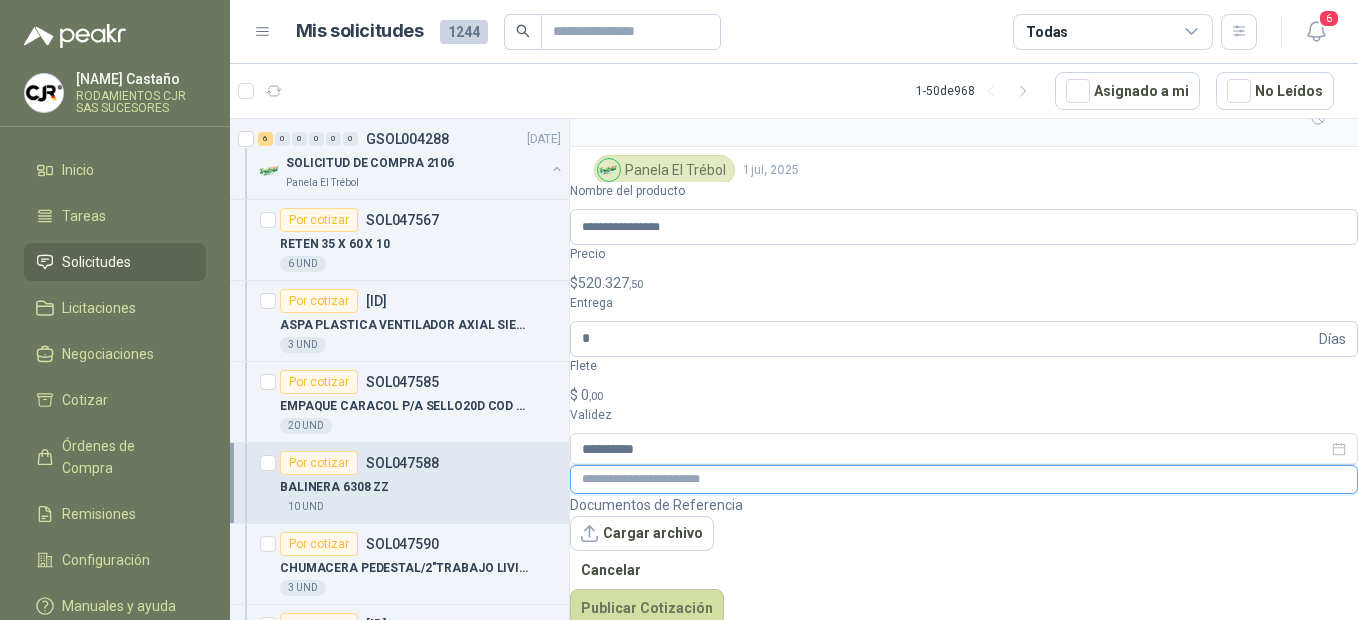 click at bounding box center [964, 479] 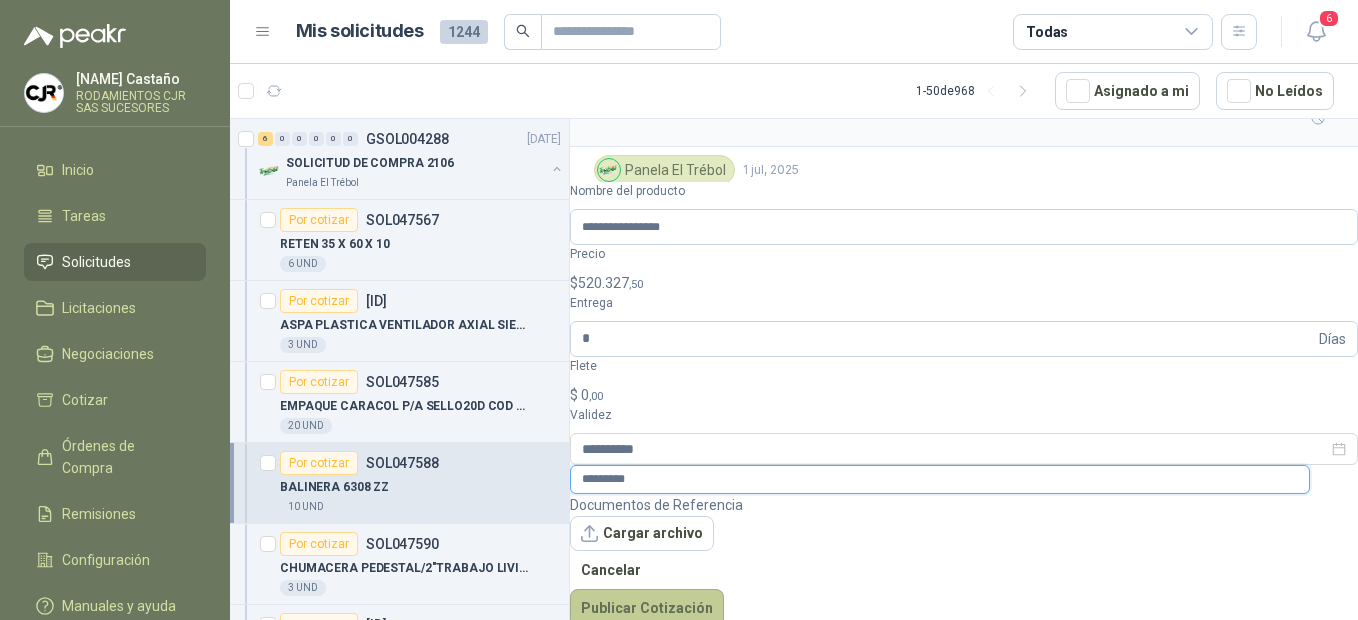 type on "*********" 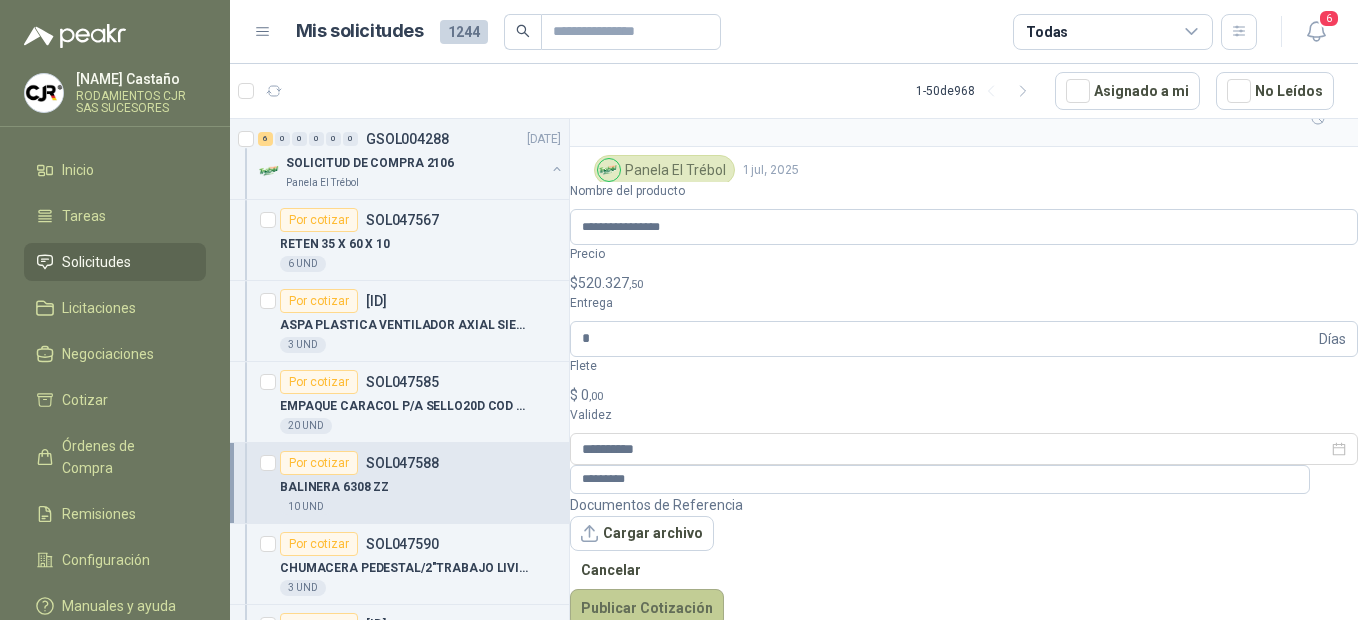 click on "Publicar Cotización" at bounding box center [647, 608] 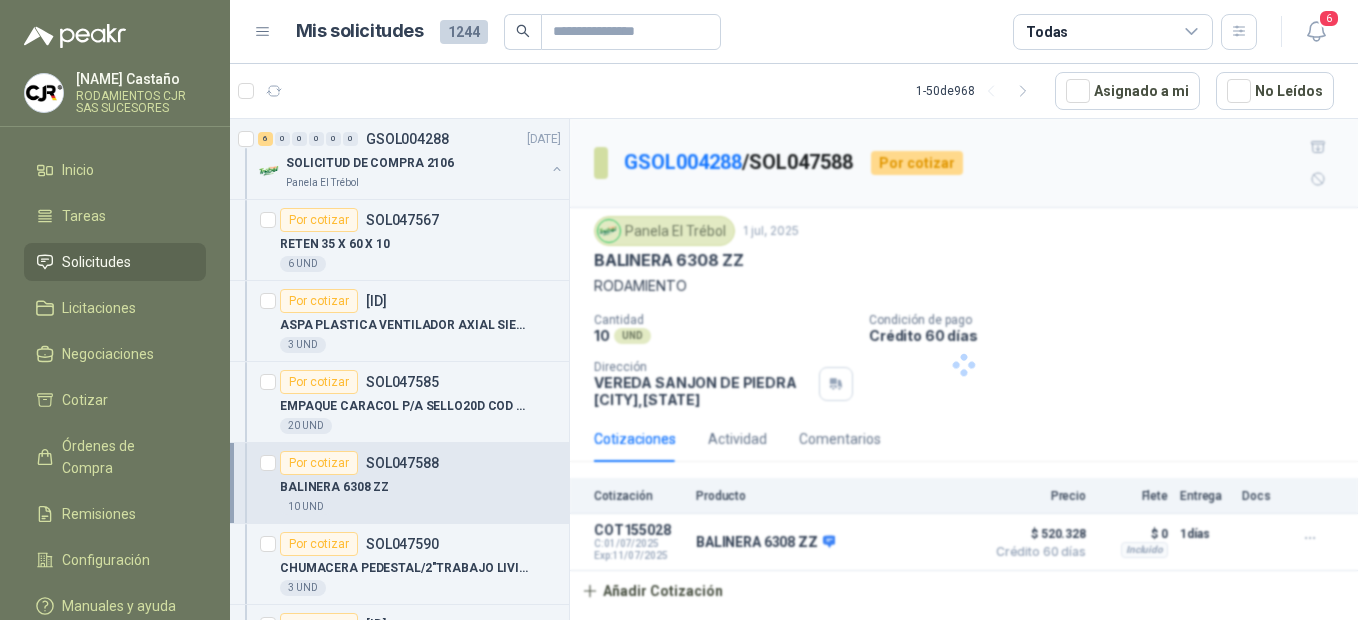 scroll, scrollTop: 0, scrollLeft: 0, axis: both 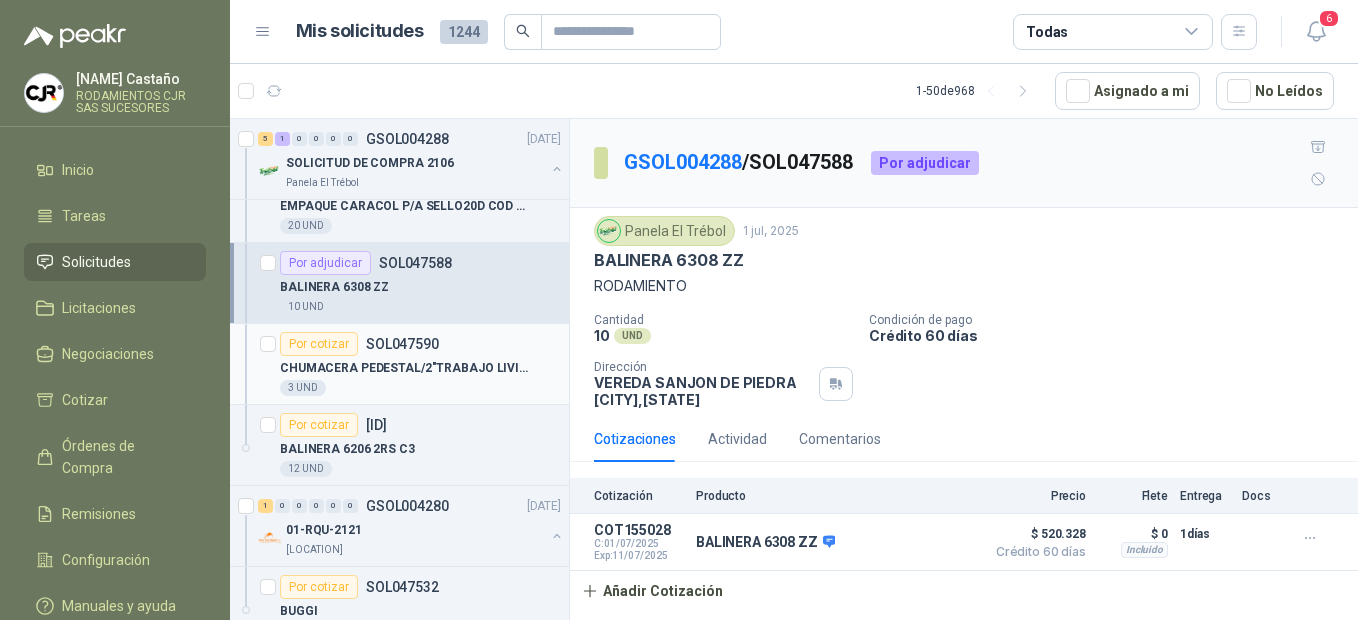 click on "CHUMACERA PEDESTAL/2"TRABAJO LIVIANO 2 H" at bounding box center (404, 368) 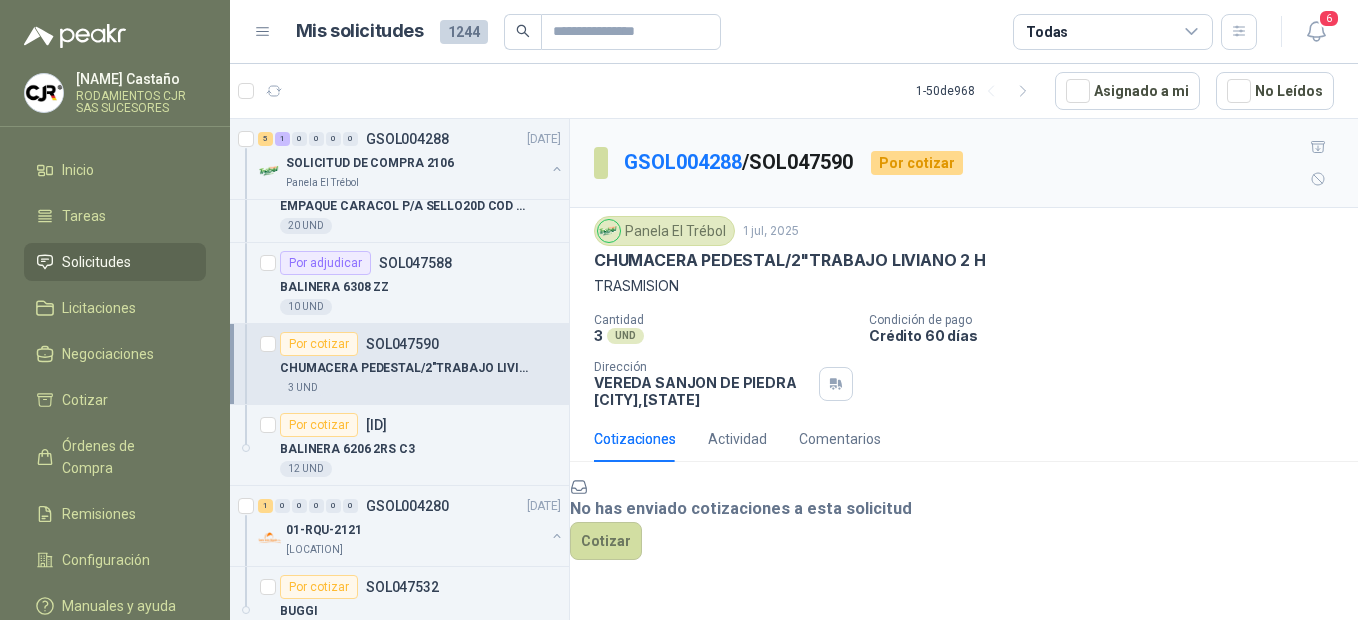 scroll, scrollTop: 75, scrollLeft: 0, axis: vertical 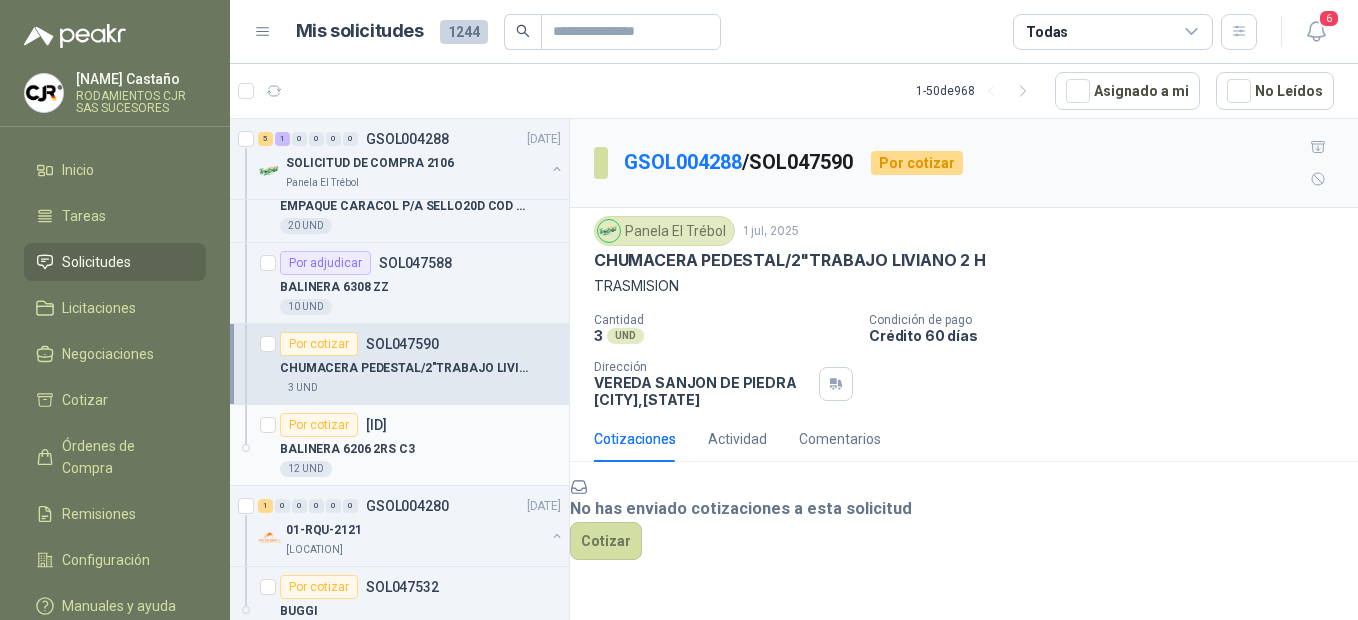click on "BALINERA 6206 2RS C3" at bounding box center (347, 449) 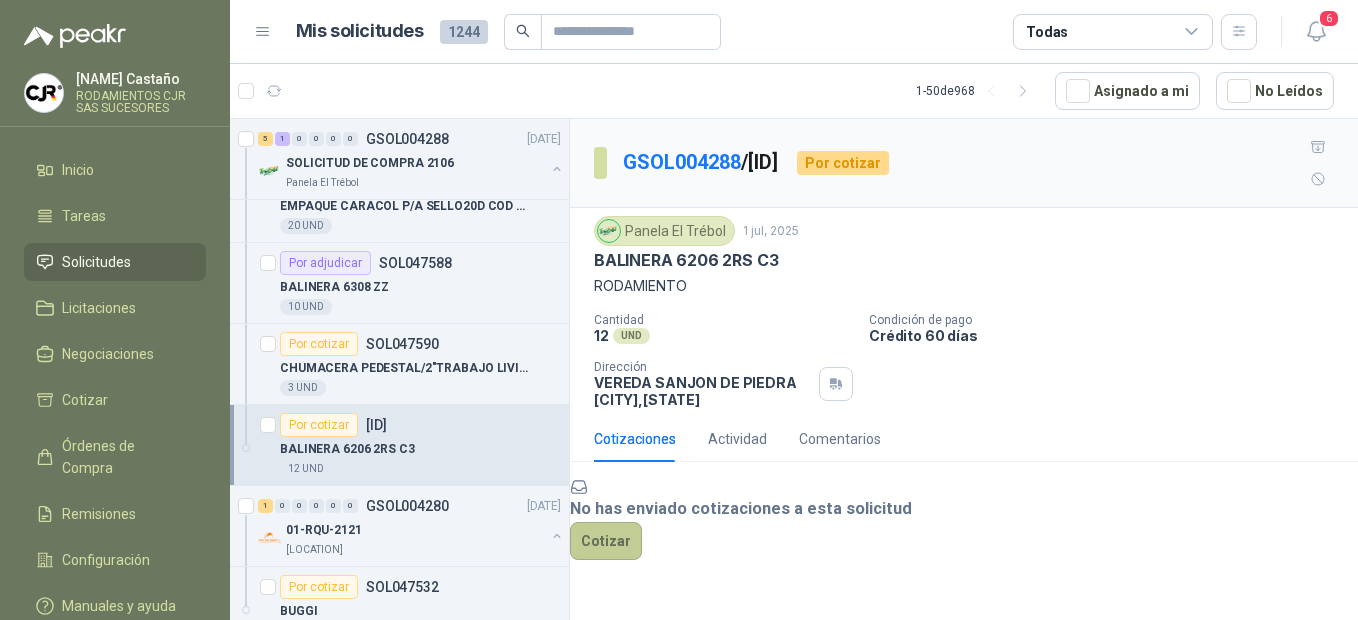 click on "Cotizar" at bounding box center (606, 541) 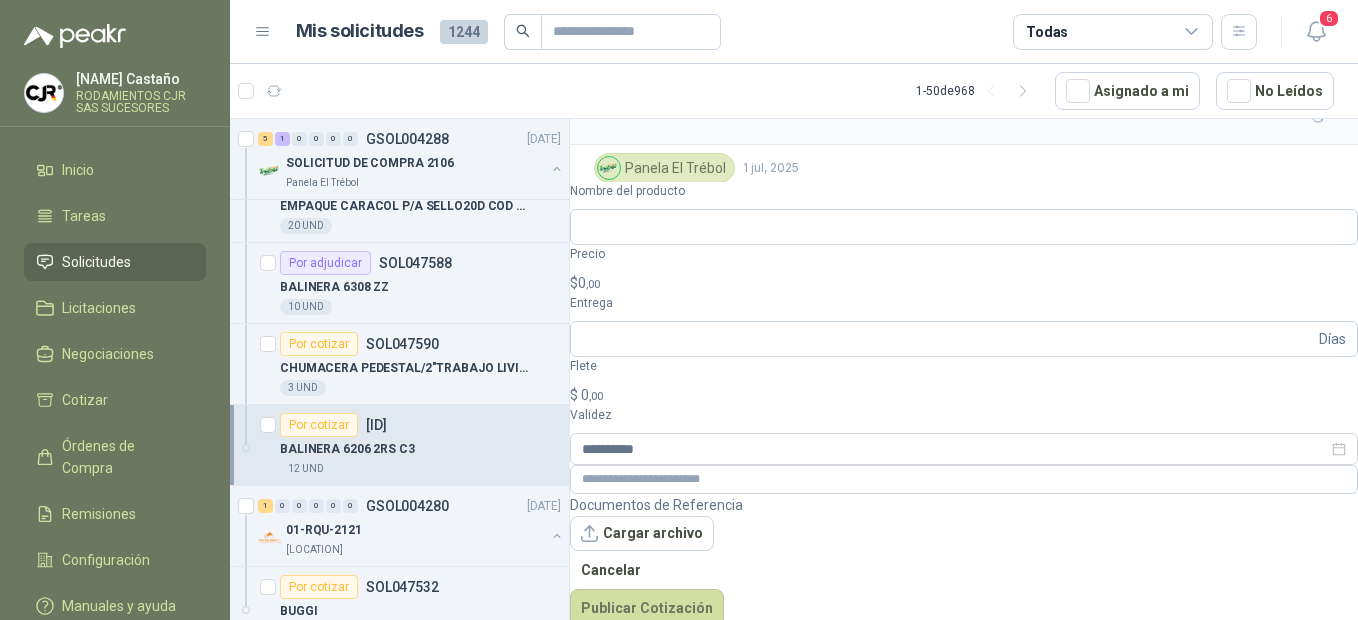 scroll, scrollTop: 61, scrollLeft: 0, axis: vertical 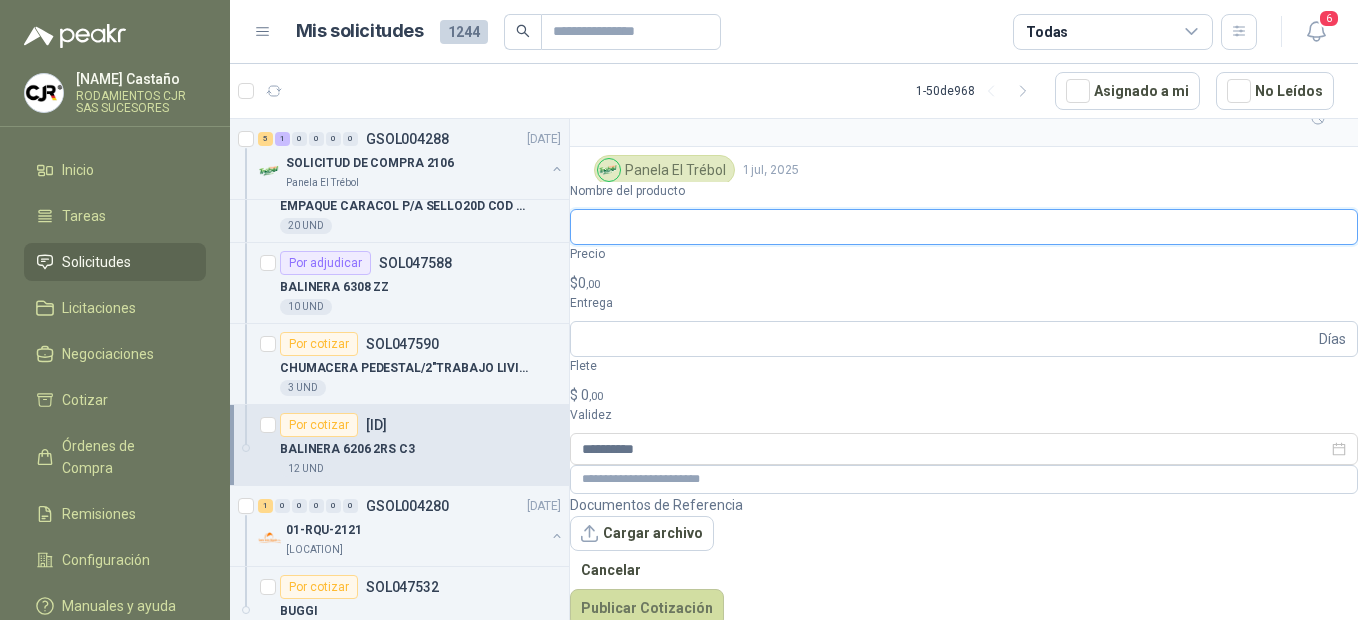 click on "Nombre del producto" at bounding box center (964, 227) 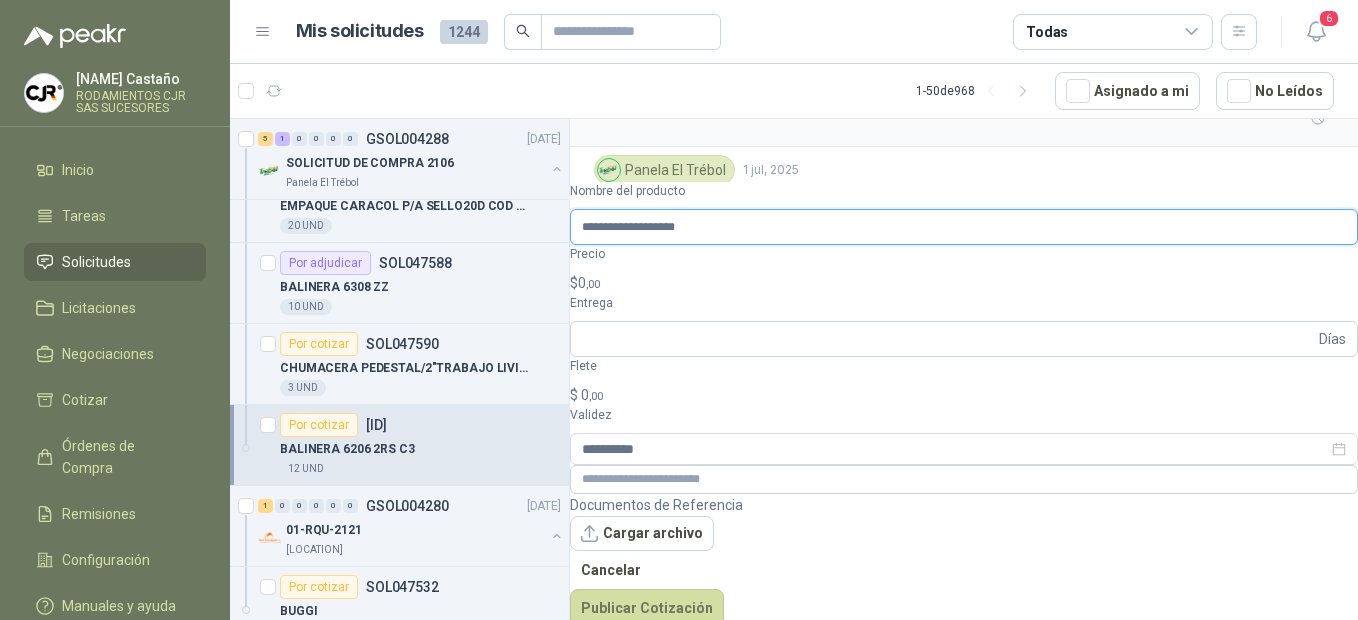 type on "**********" 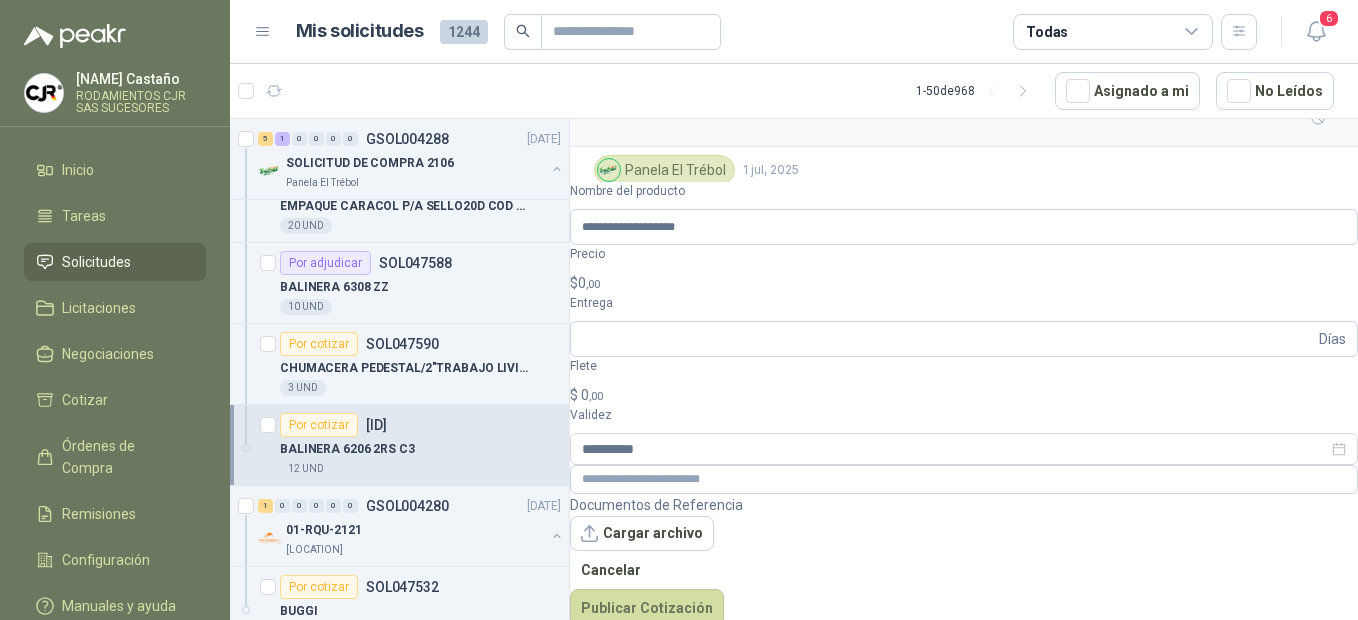 click on "$  0 ,00" at bounding box center (964, 283) 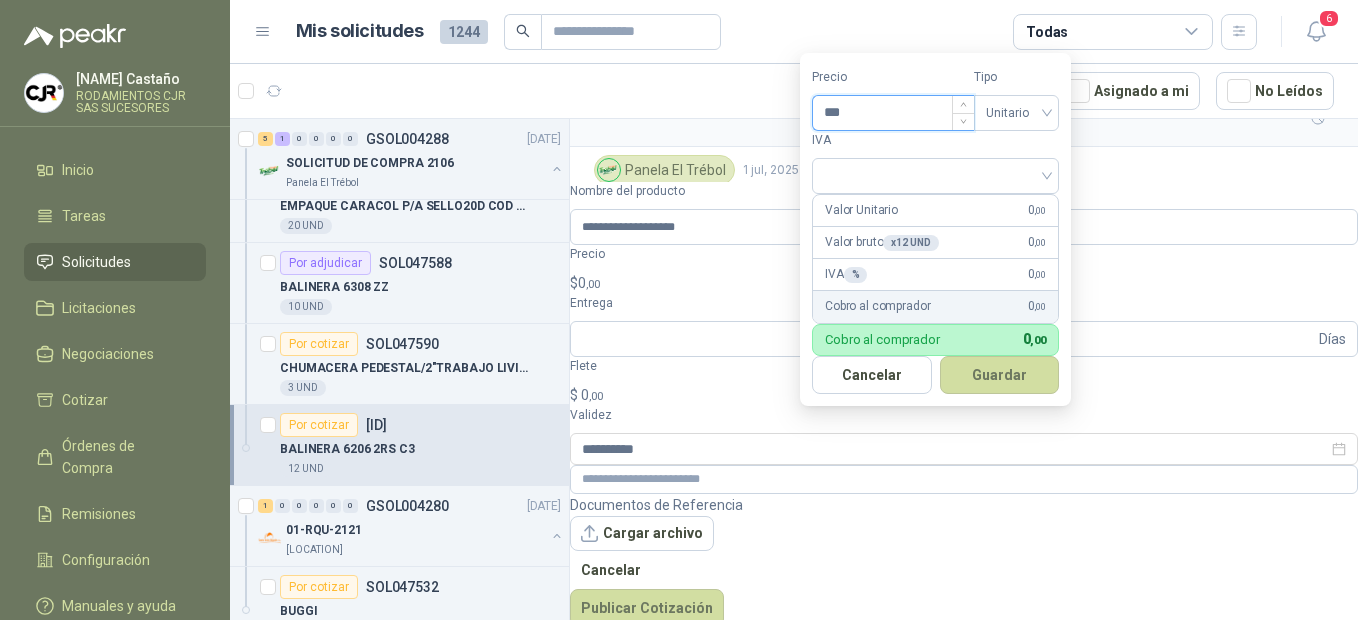 click on "***" at bounding box center (893, 113) 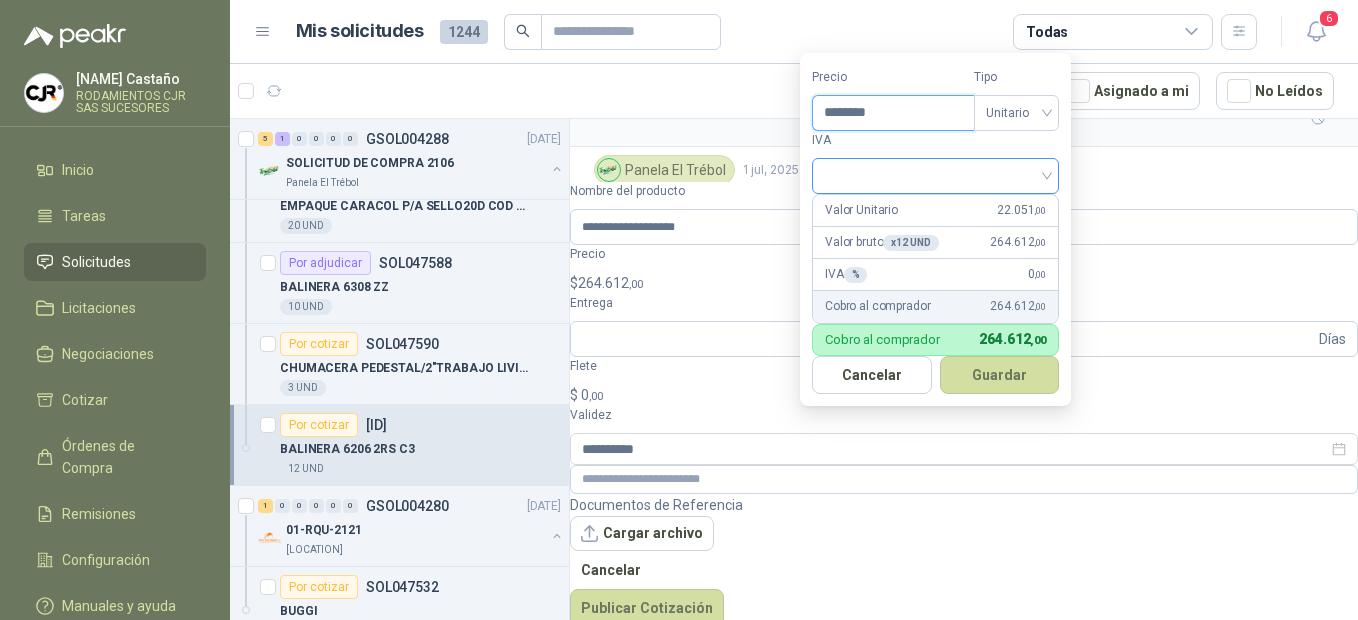 type on "********" 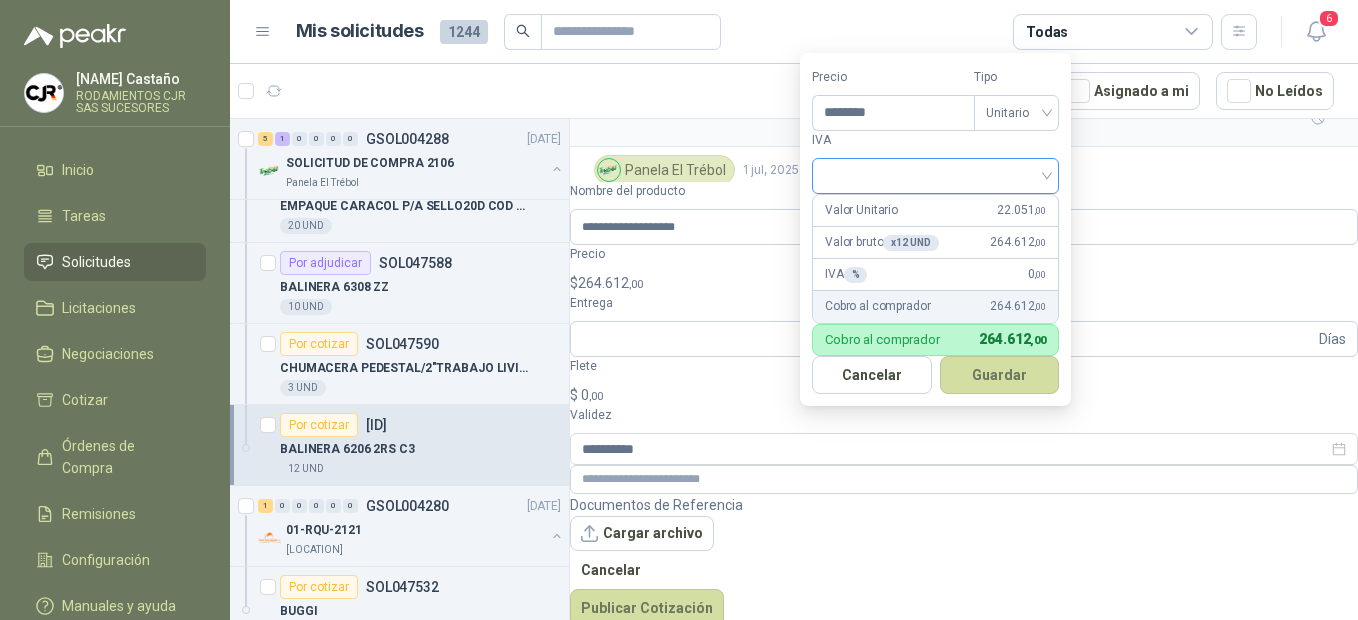 click at bounding box center [935, 174] 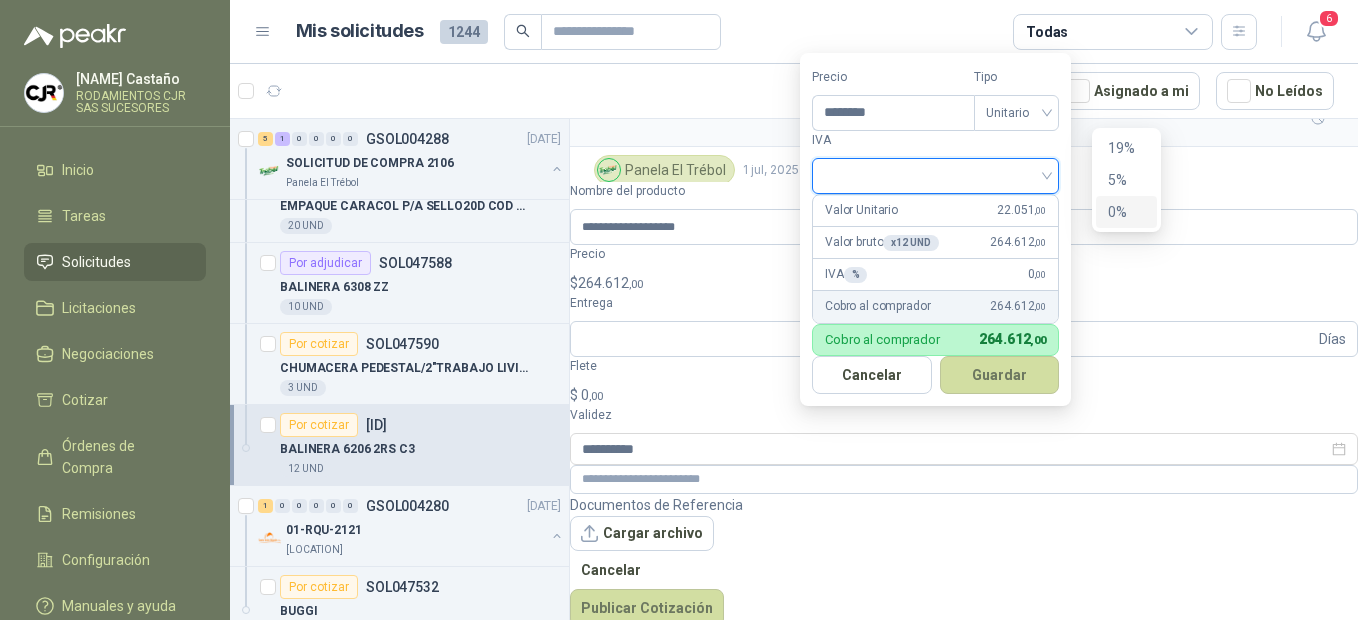 click on "0%" at bounding box center (1126, 212) 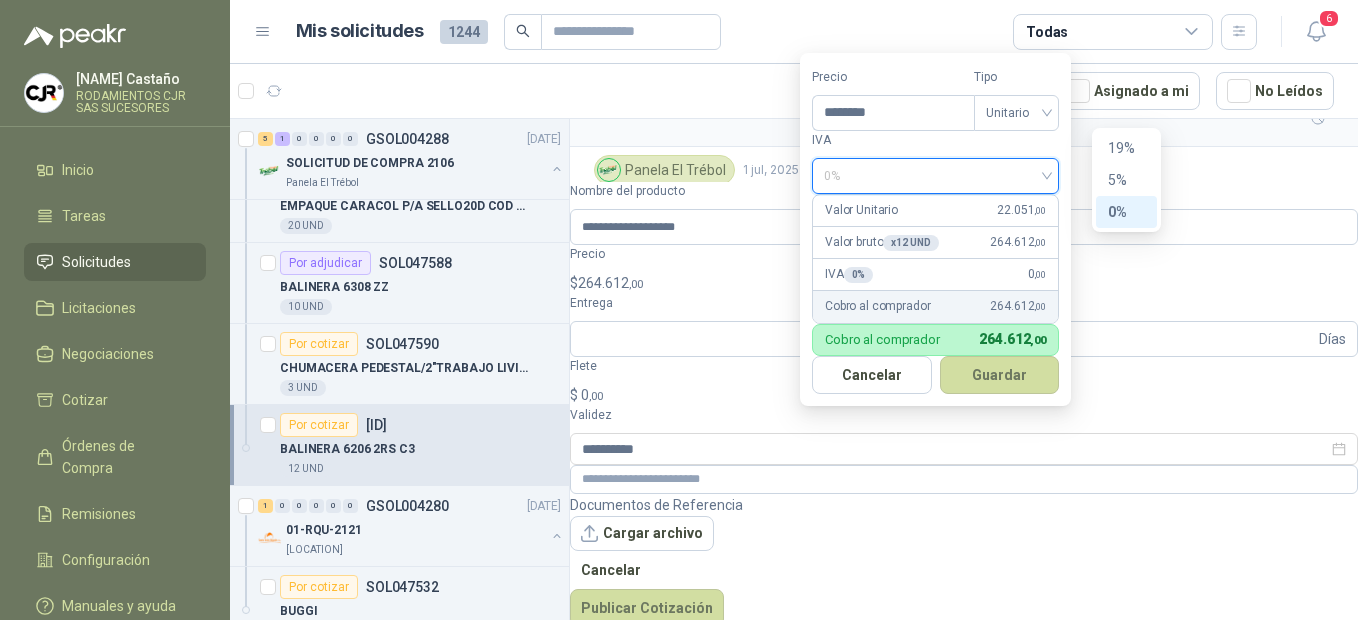 click on "0%" at bounding box center (935, 176) 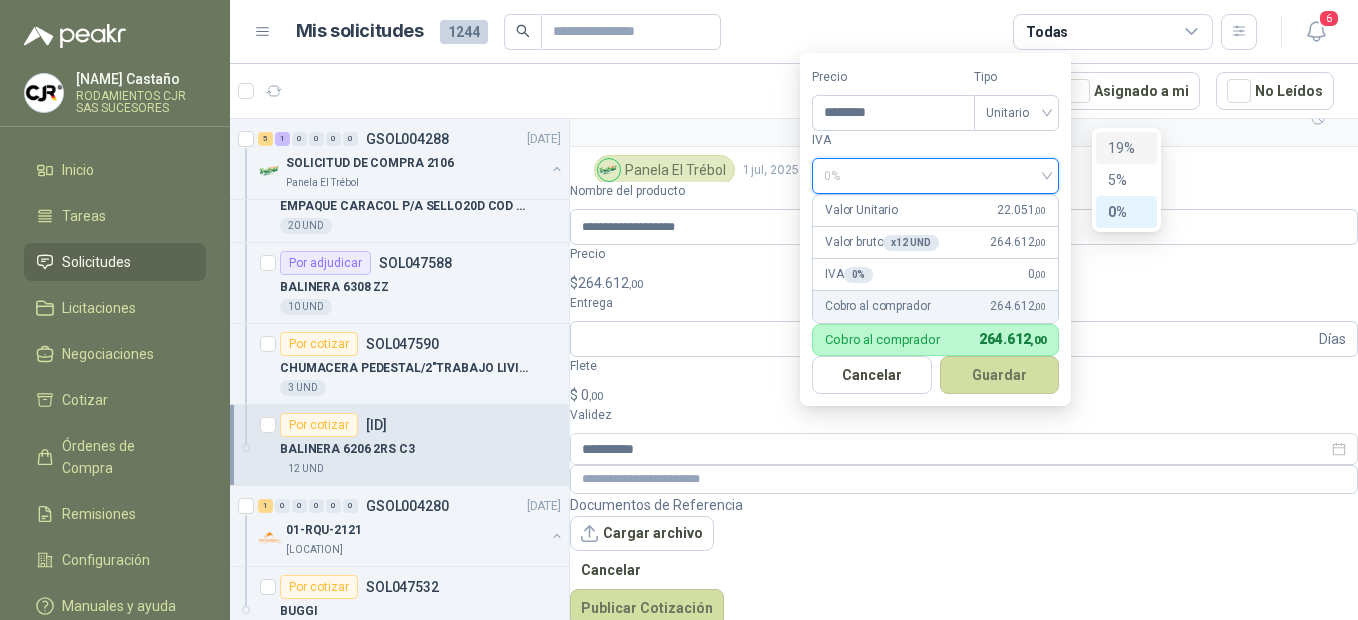 click on "19%" at bounding box center [1126, 148] 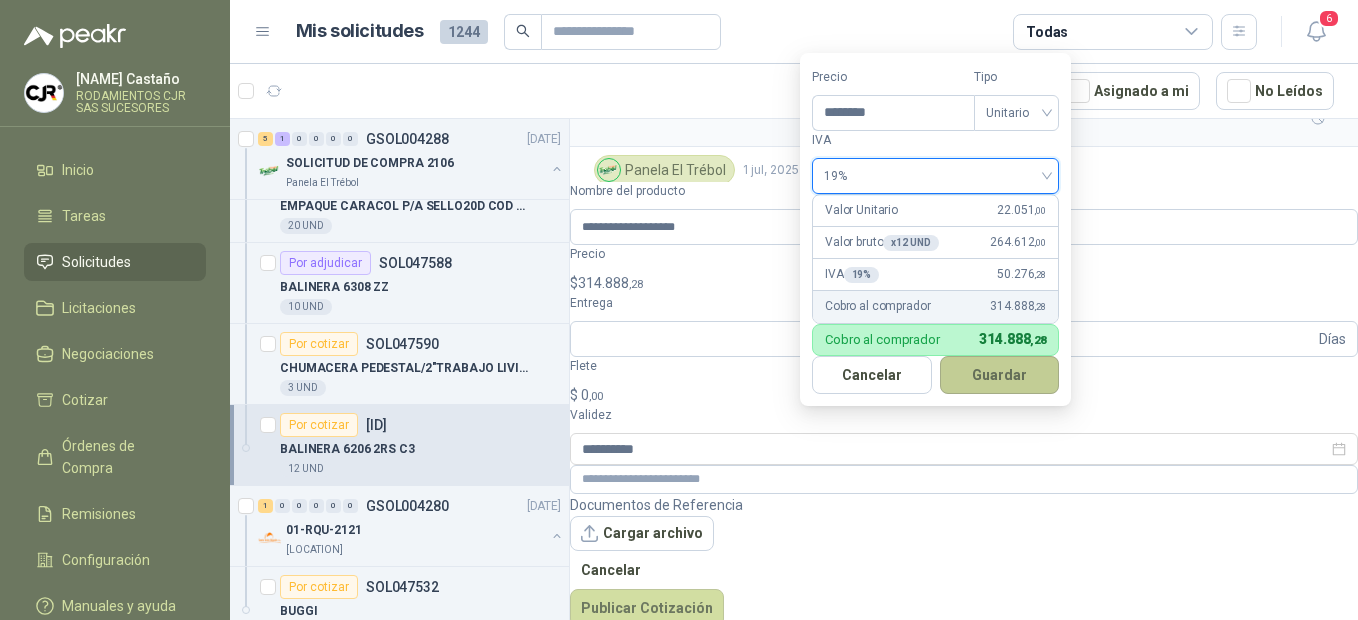 click on "Guardar" at bounding box center [1000, 375] 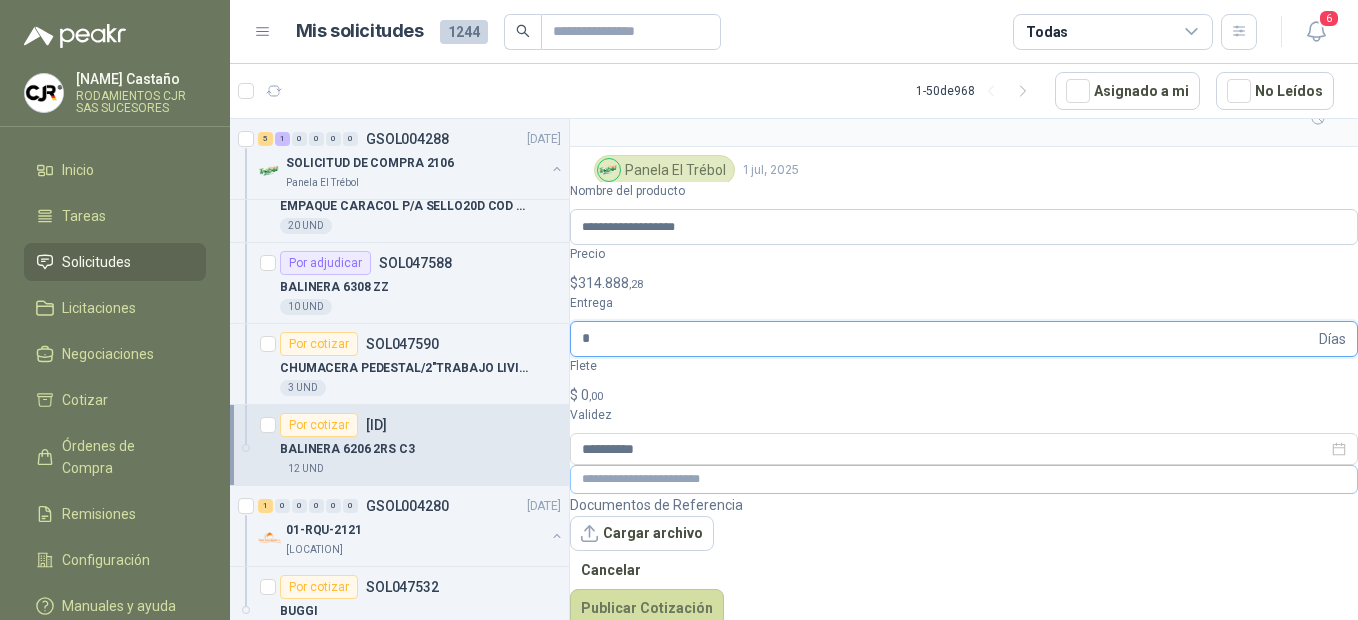 type on "*" 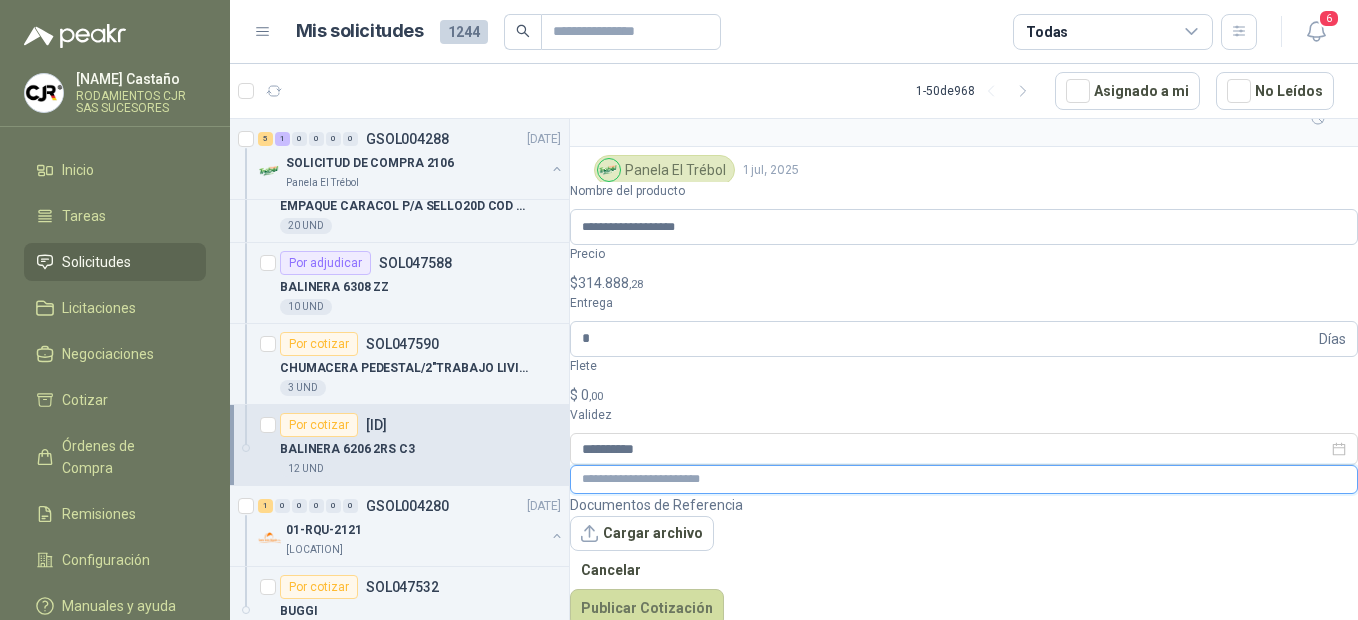 click at bounding box center (964, 479) 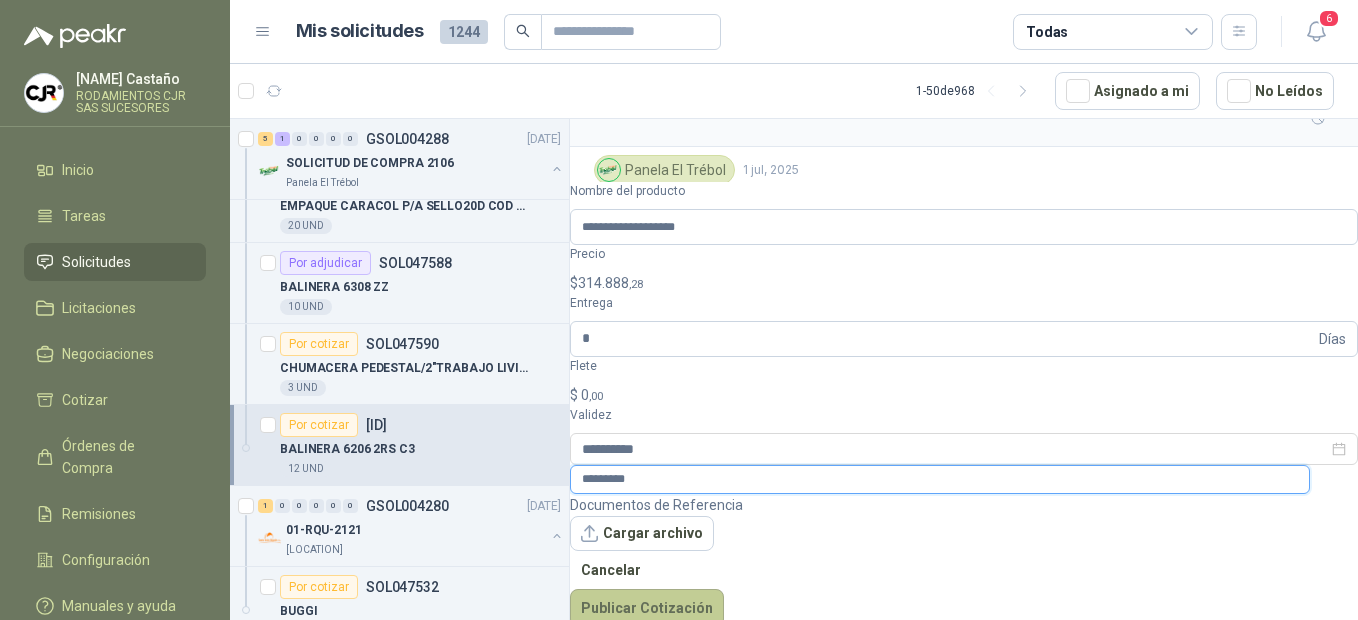 type on "*********" 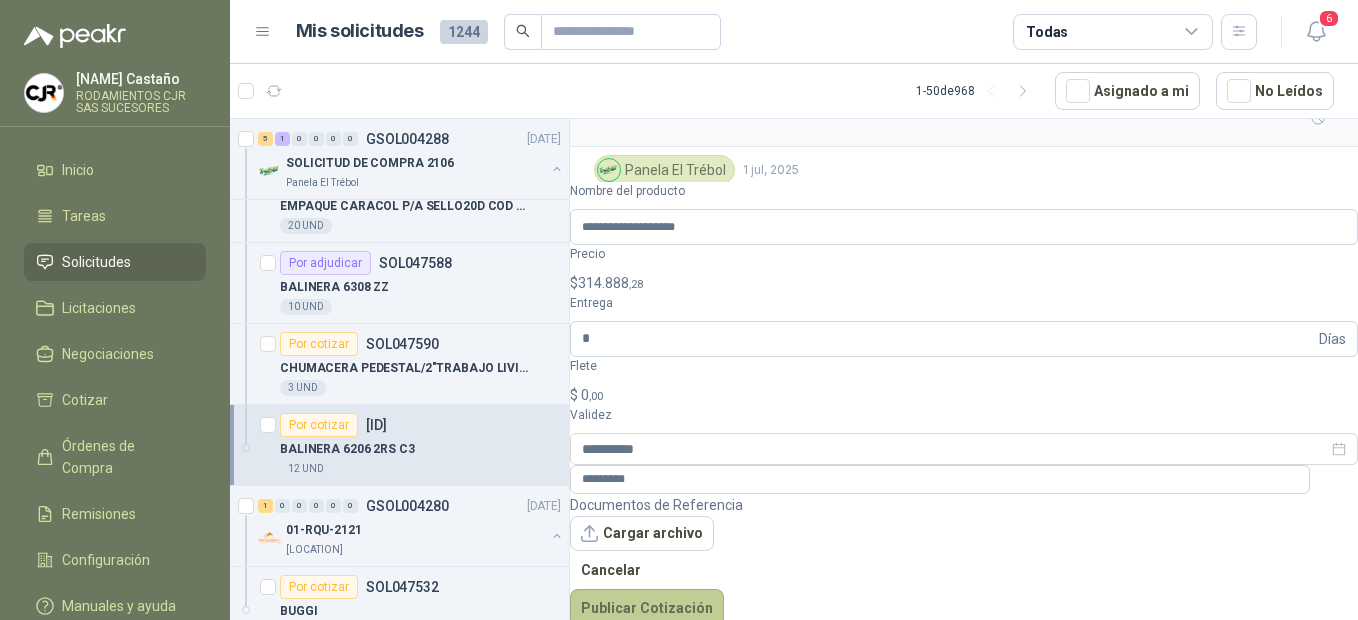 click on "Publicar Cotización" at bounding box center (647, 608) 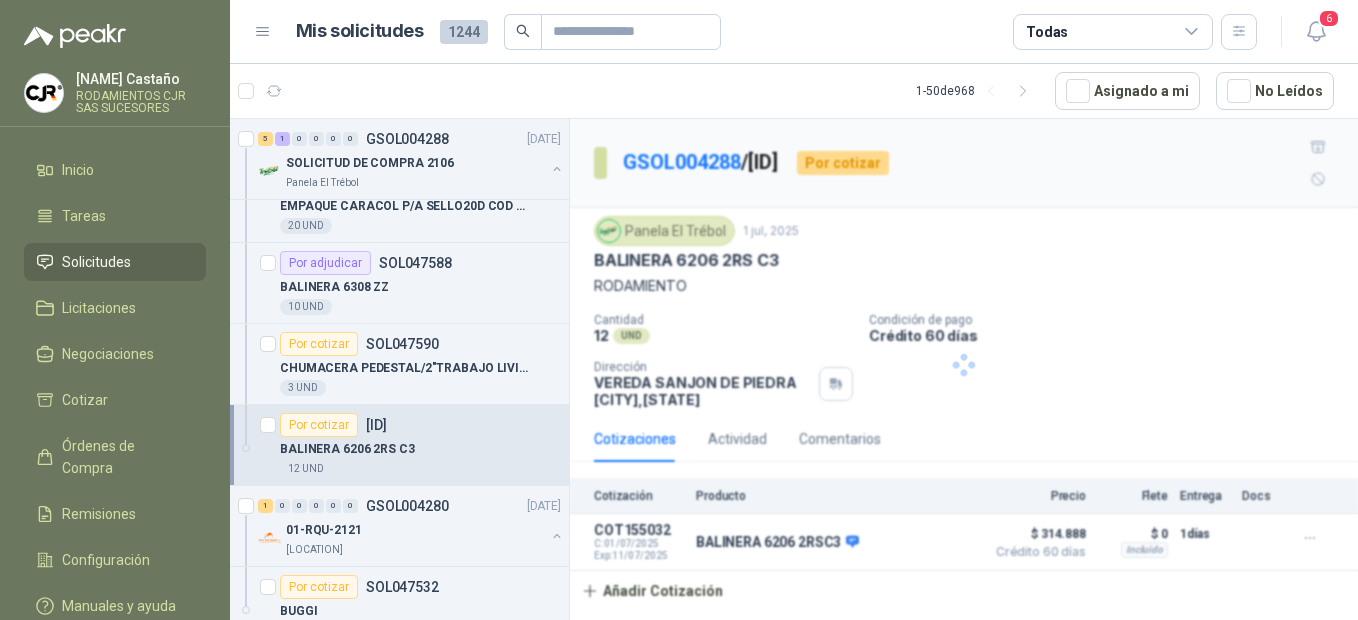 scroll, scrollTop: 0, scrollLeft: 0, axis: both 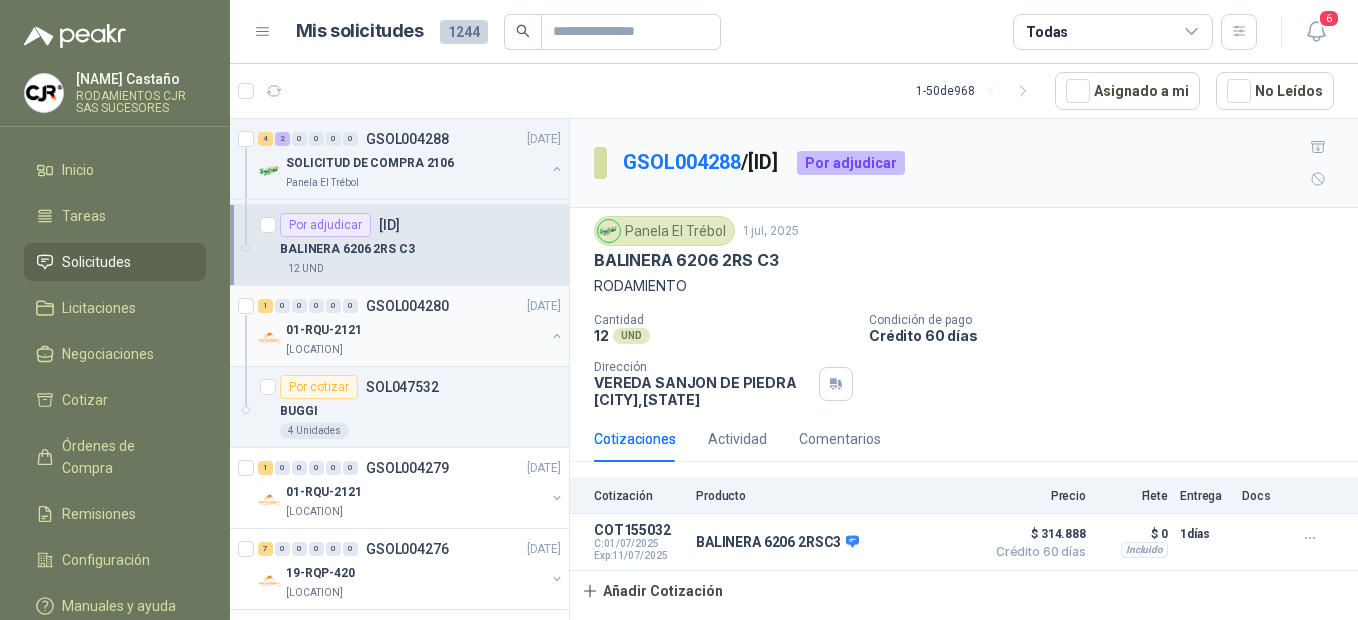 click on "GSOL004280" at bounding box center [407, 306] 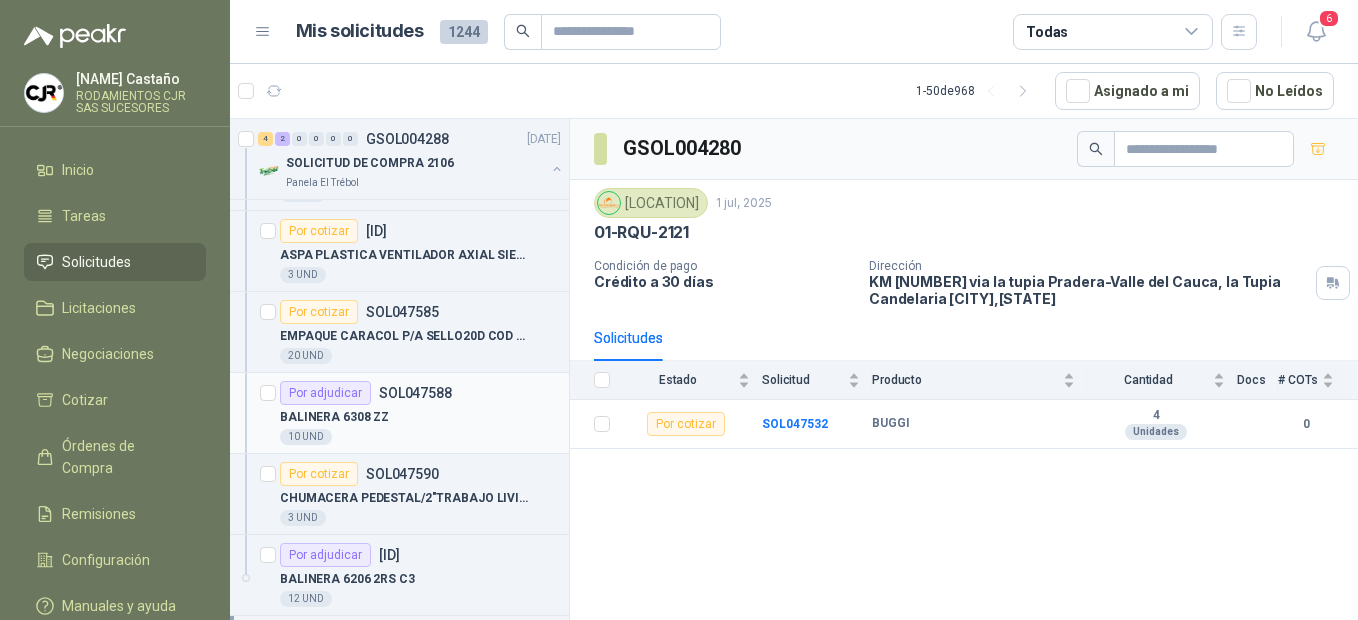 scroll, scrollTop: 100, scrollLeft: 0, axis: vertical 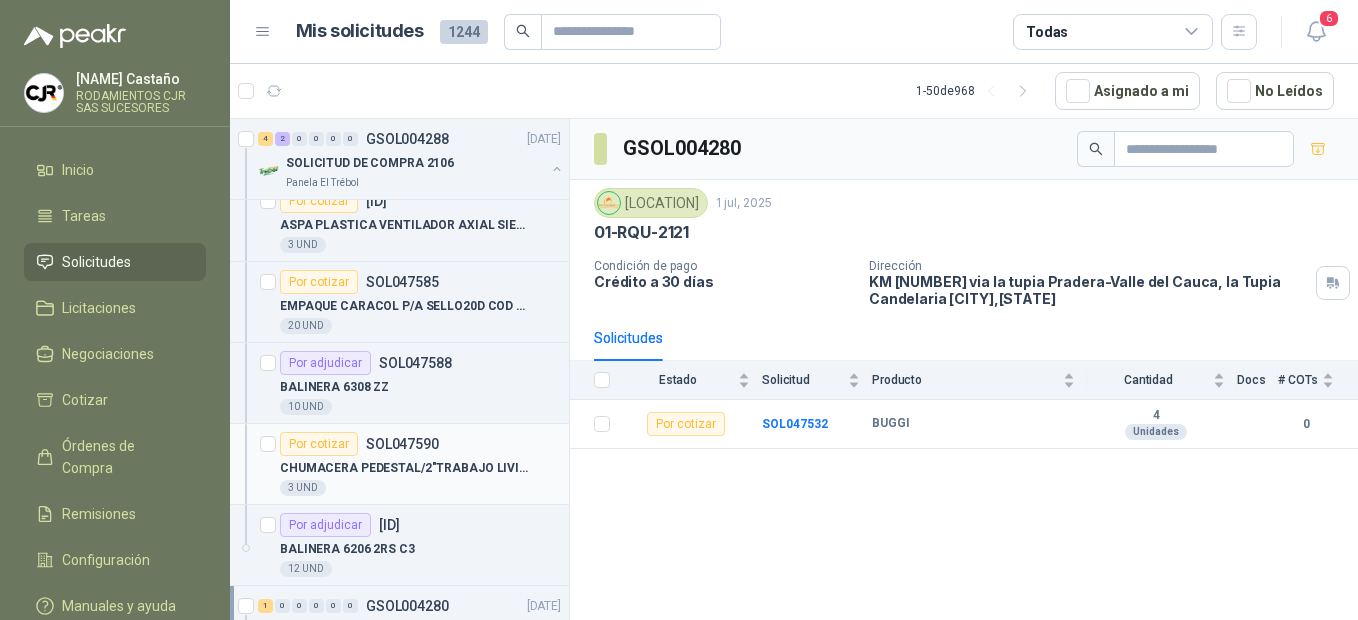 click on "CHUMACERA PEDESTAL/2"TRABAJO LIVIANO 2 H" at bounding box center [404, 468] 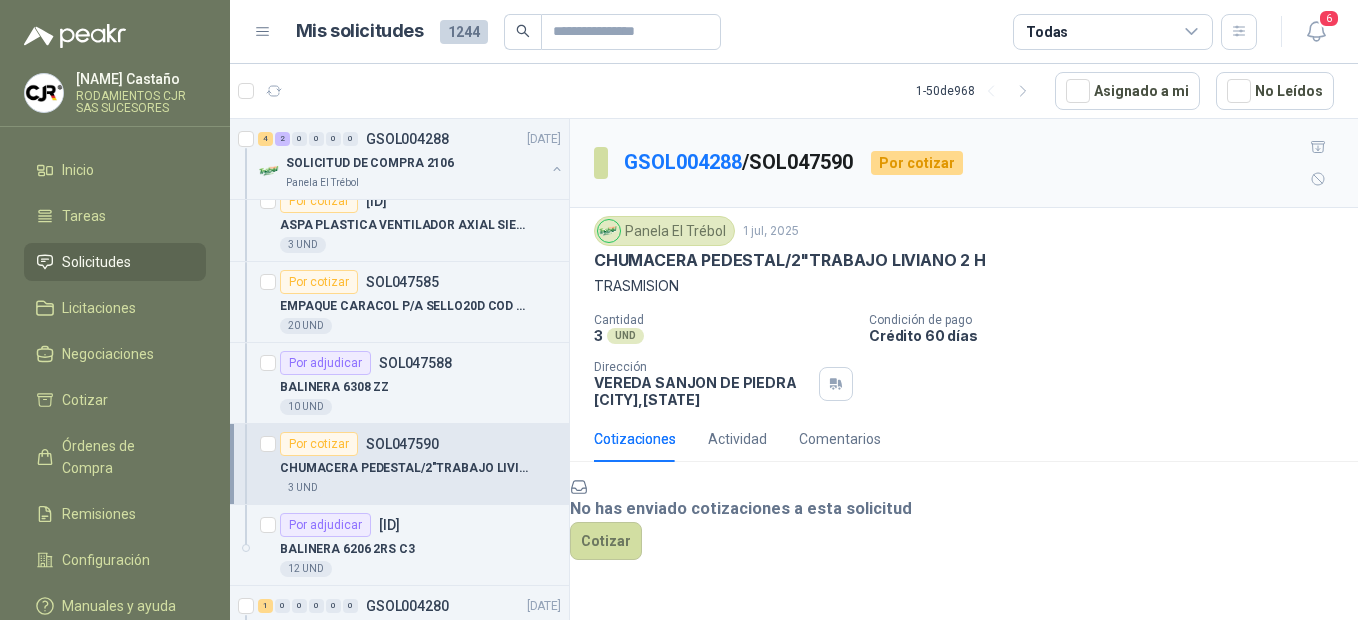 click on "CHUMACERA PEDESTAL/2"TRABAJO LIVIANO 2 H" at bounding box center [404, 468] 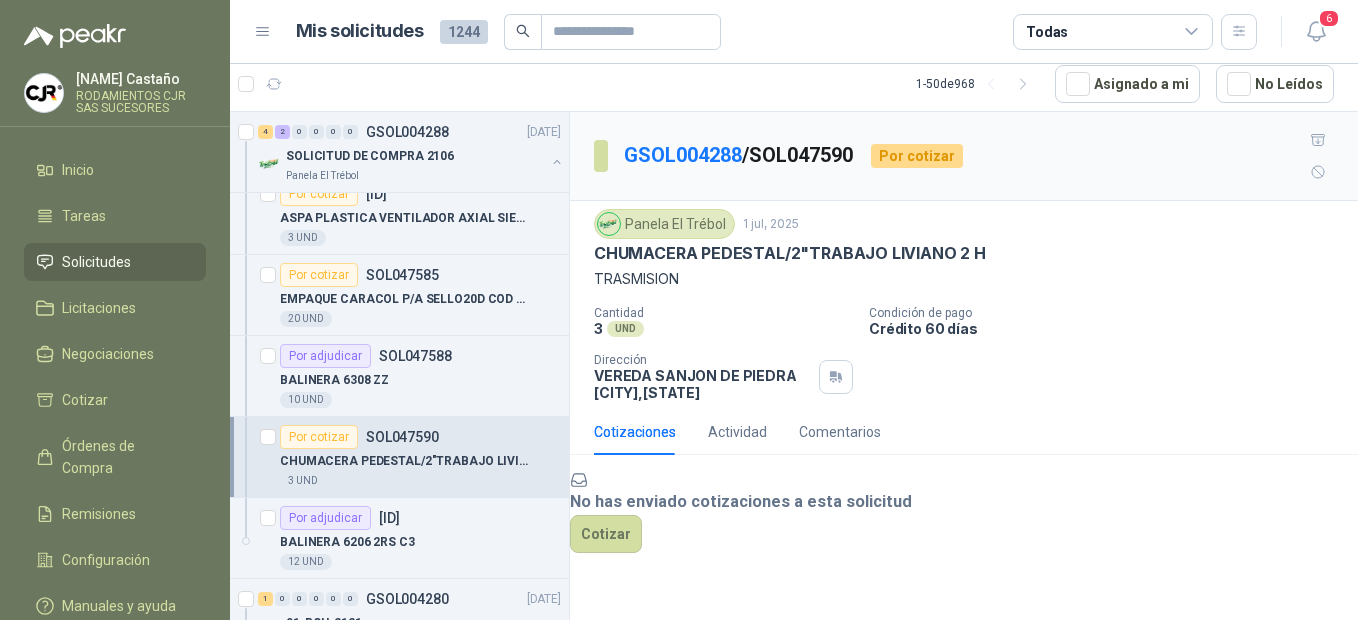 click on "CHUMACERA PEDESTAL/2"TRABAJO LIVIANO 2 H" at bounding box center [404, 461] 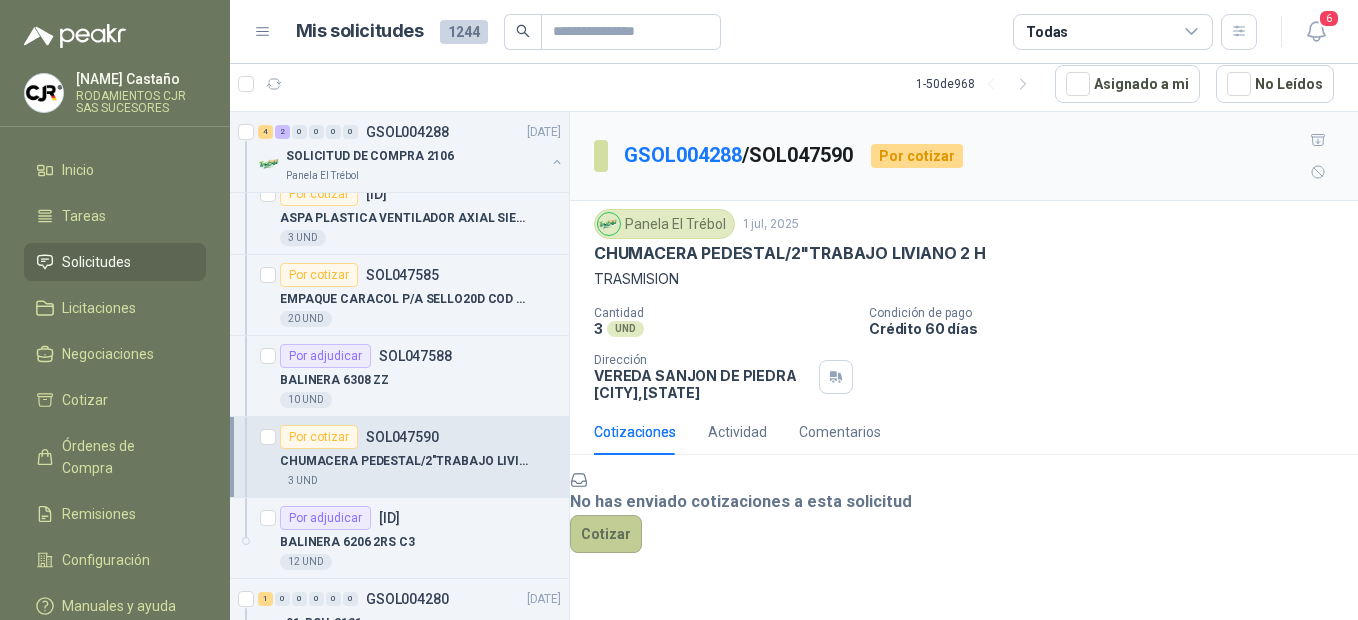 click on "Cotizar" at bounding box center (606, 534) 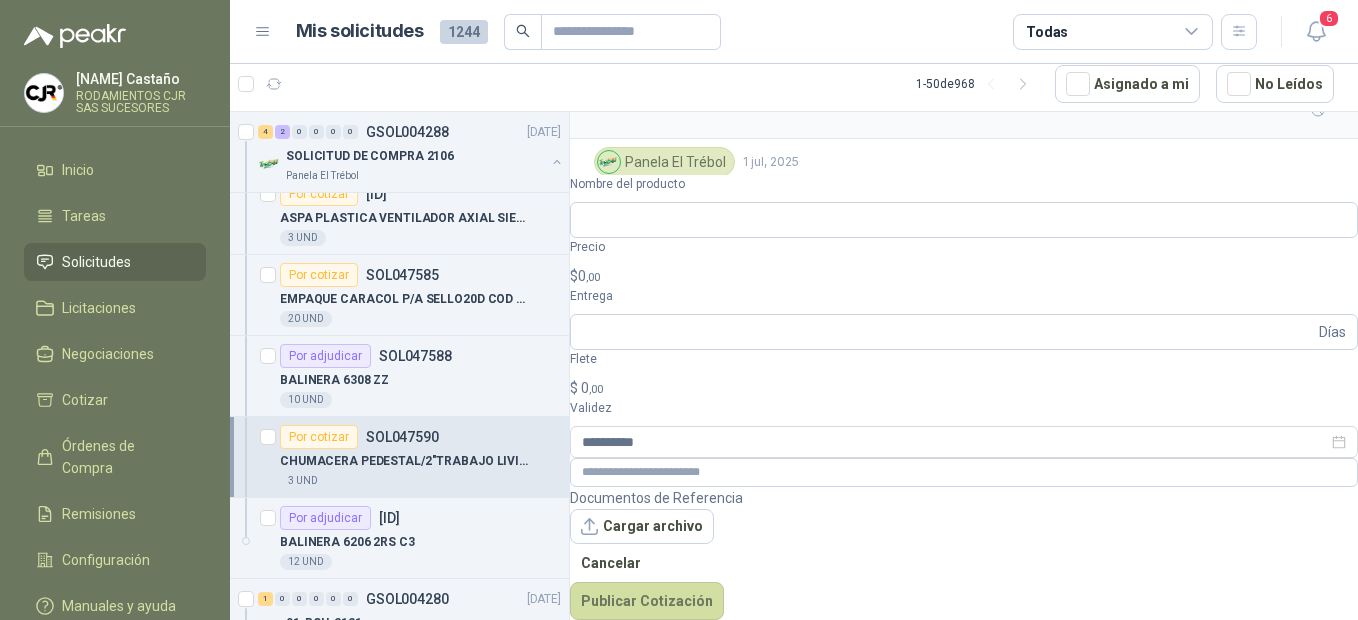 scroll, scrollTop: 61, scrollLeft: 0, axis: vertical 